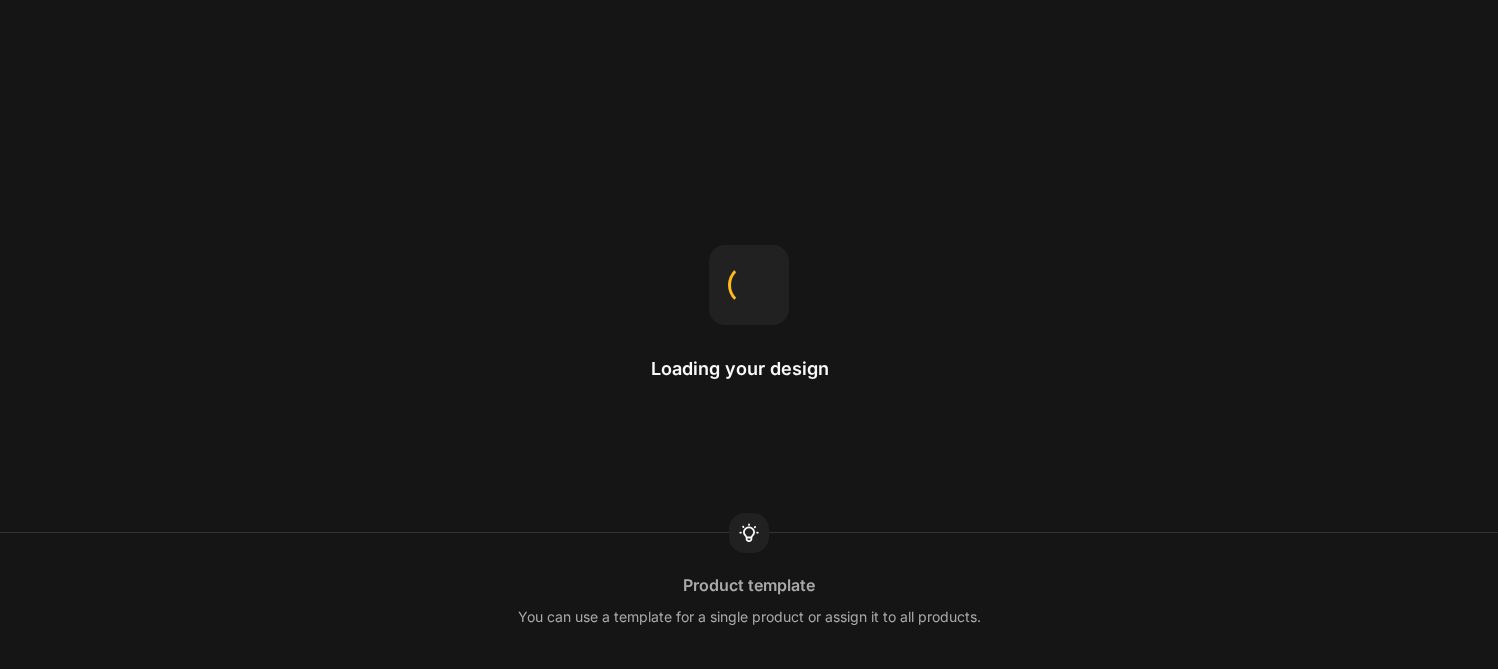 scroll, scrollTop: 0, scrollLeft: 0, axis: both 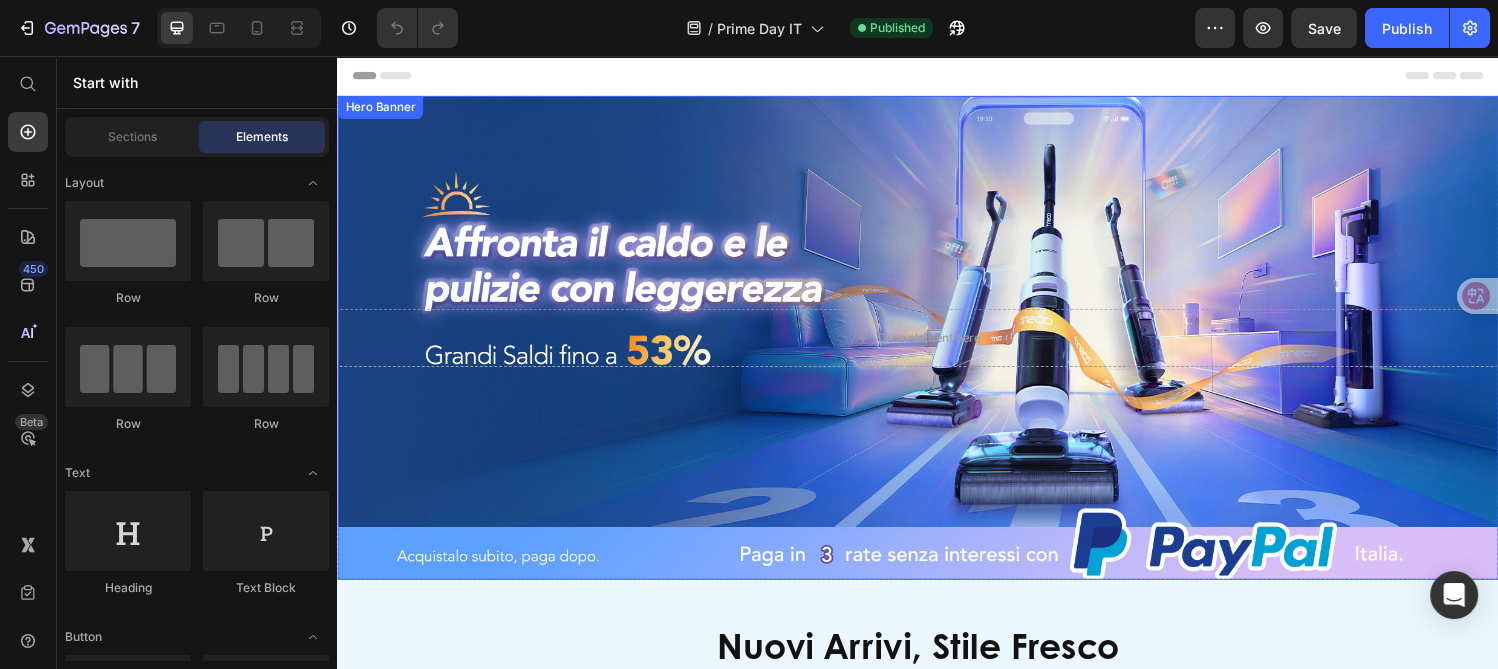 click at bounding box center [937, 347] 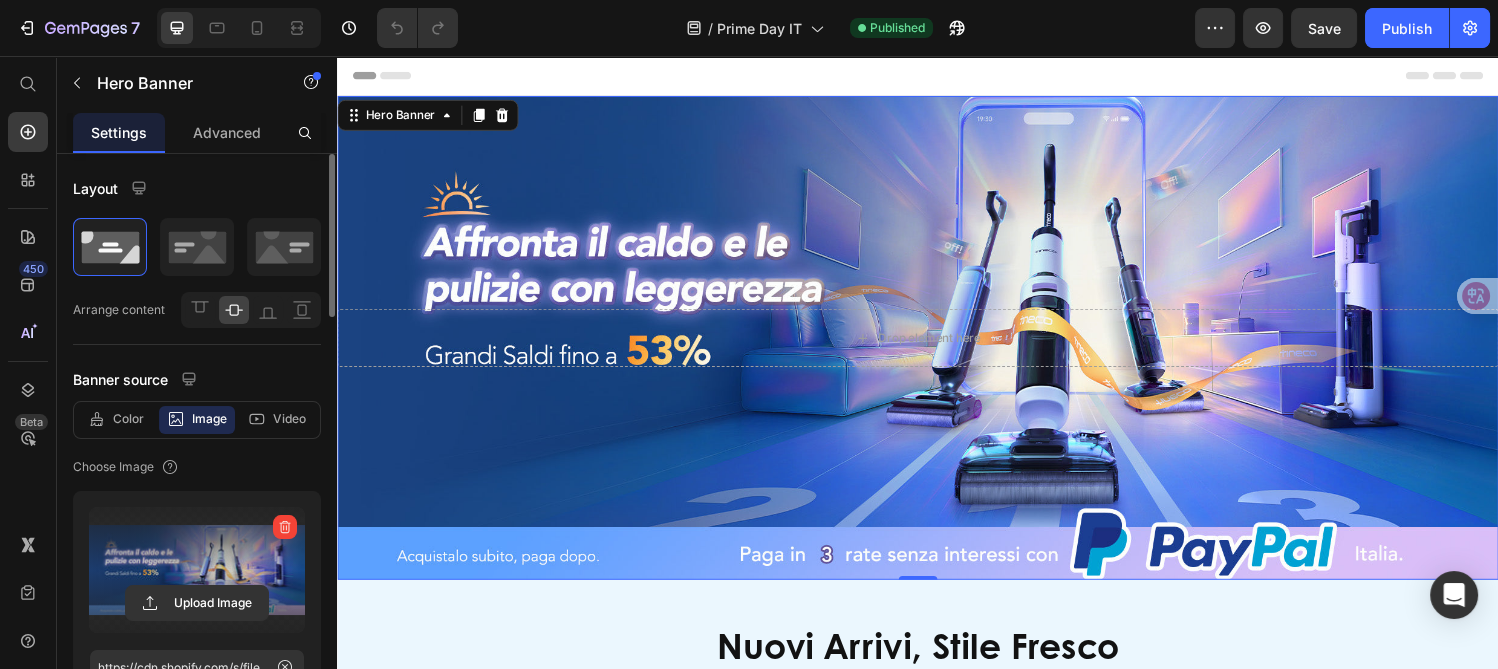 click at bounding box center (197, 570) 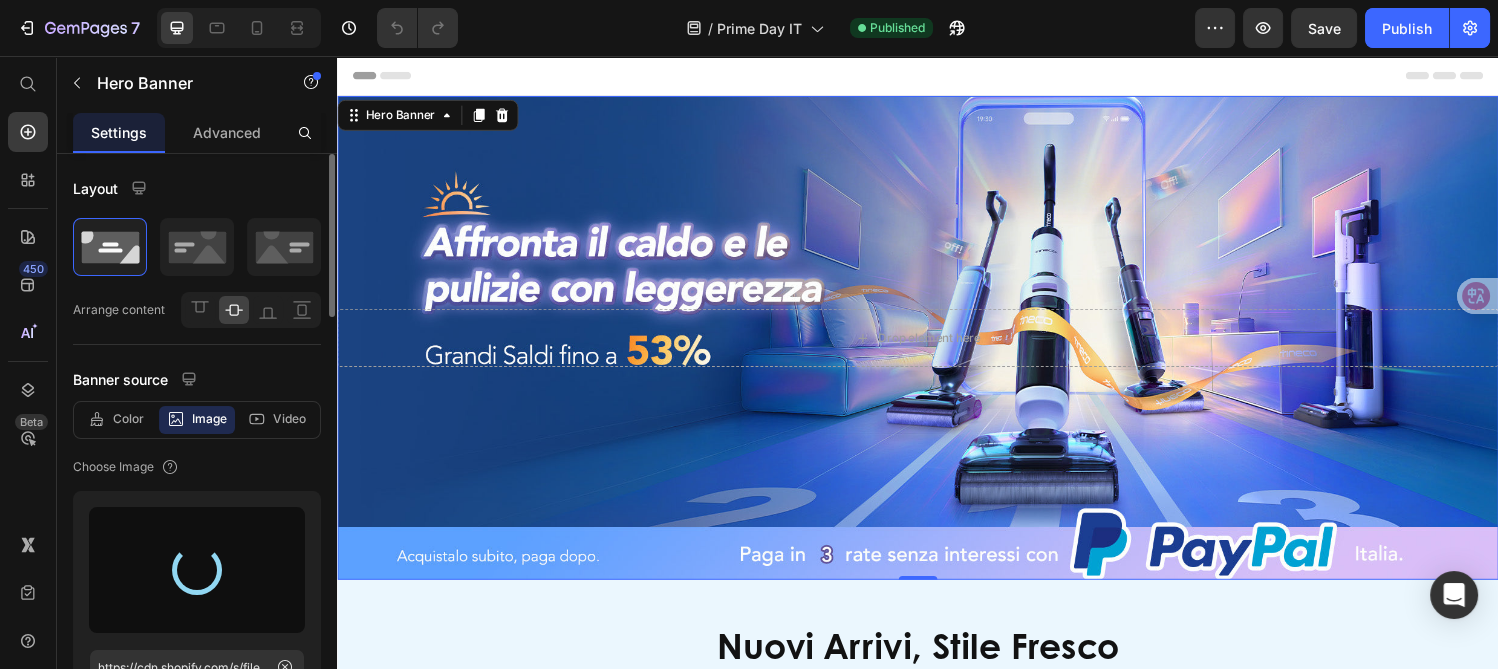 type on "https://cdn.shopify.com/s/files/1/0551/9032/3355/files/gempages_490429751039624071-473e205e-dfcd-483e-8c57-8b1edb4b80de.jpg" 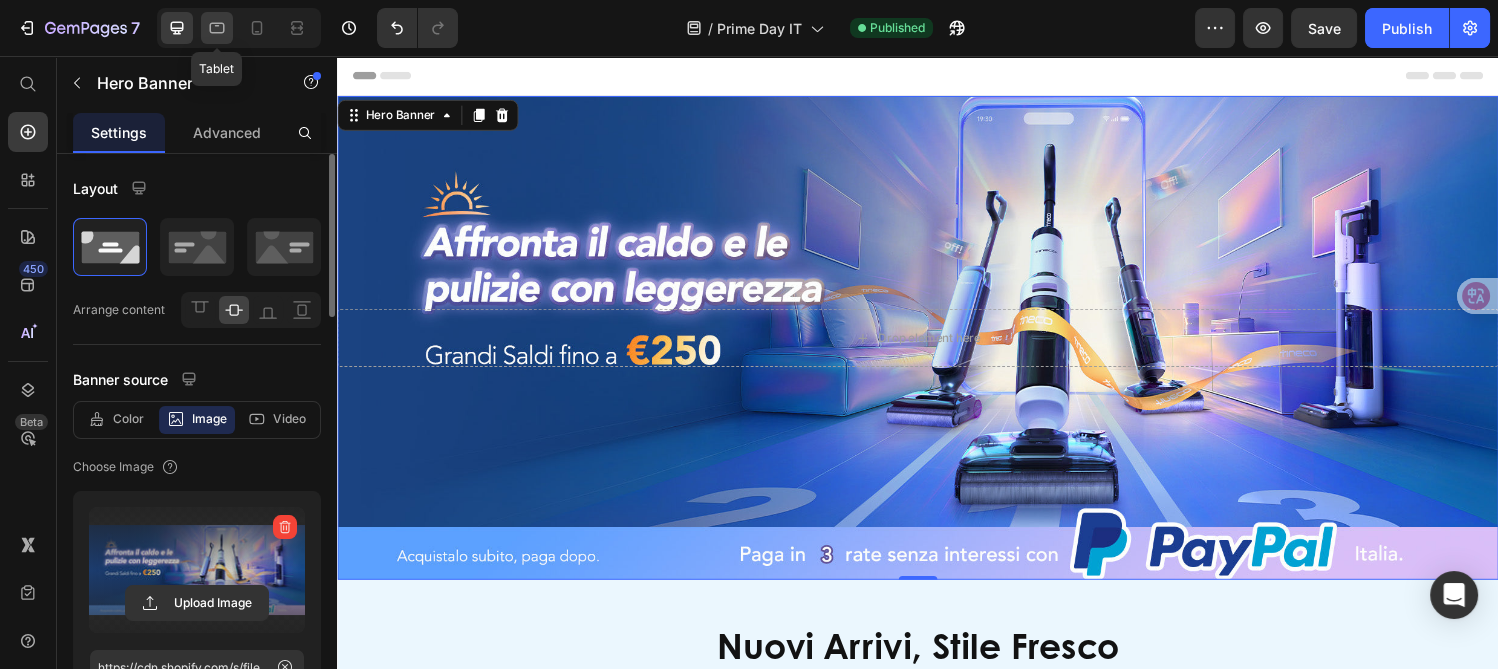click 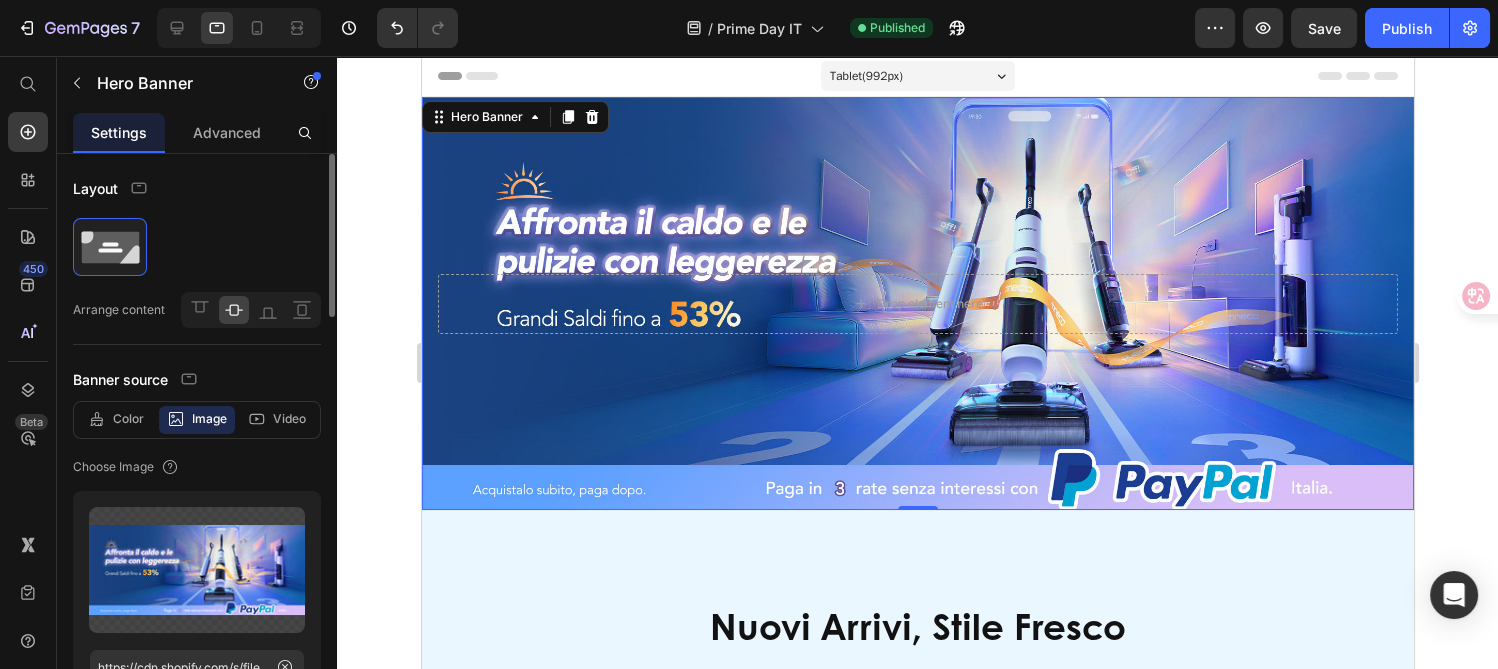click at bounding box center (917, 303) 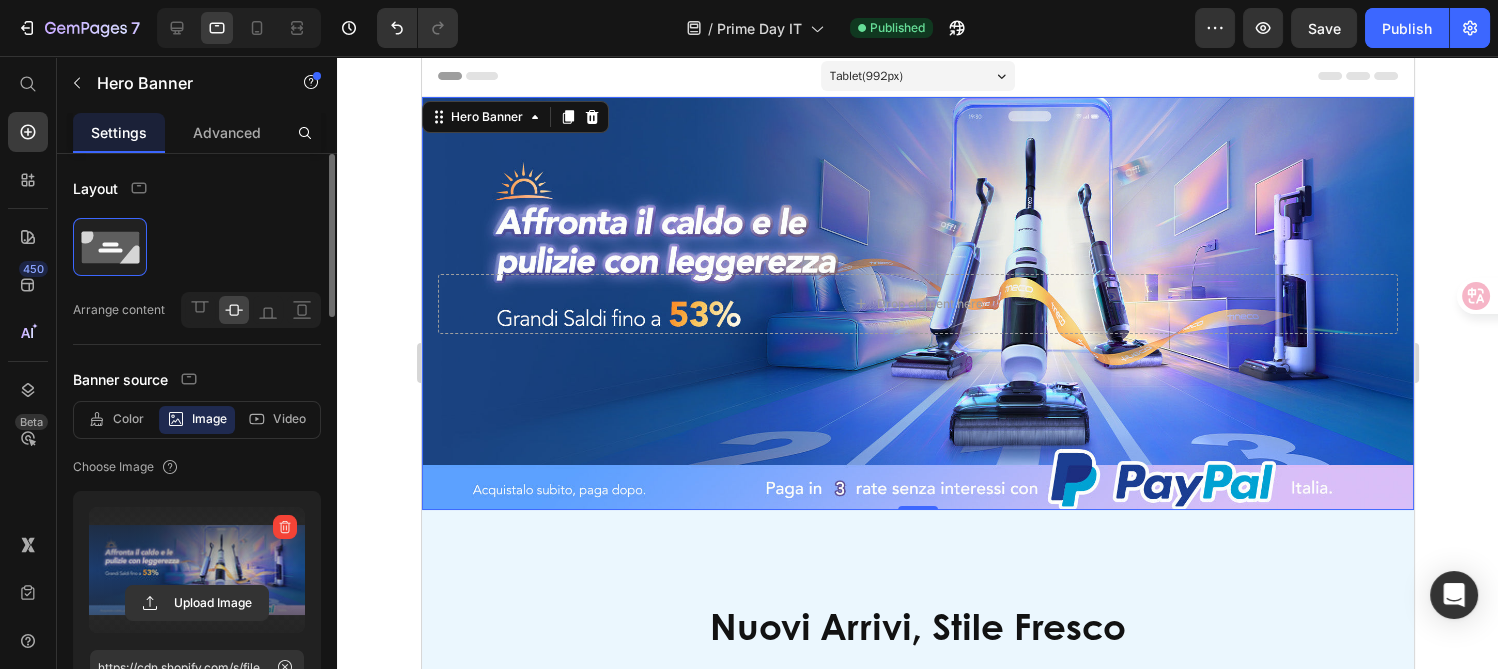 click at bounding box center (197, 570) 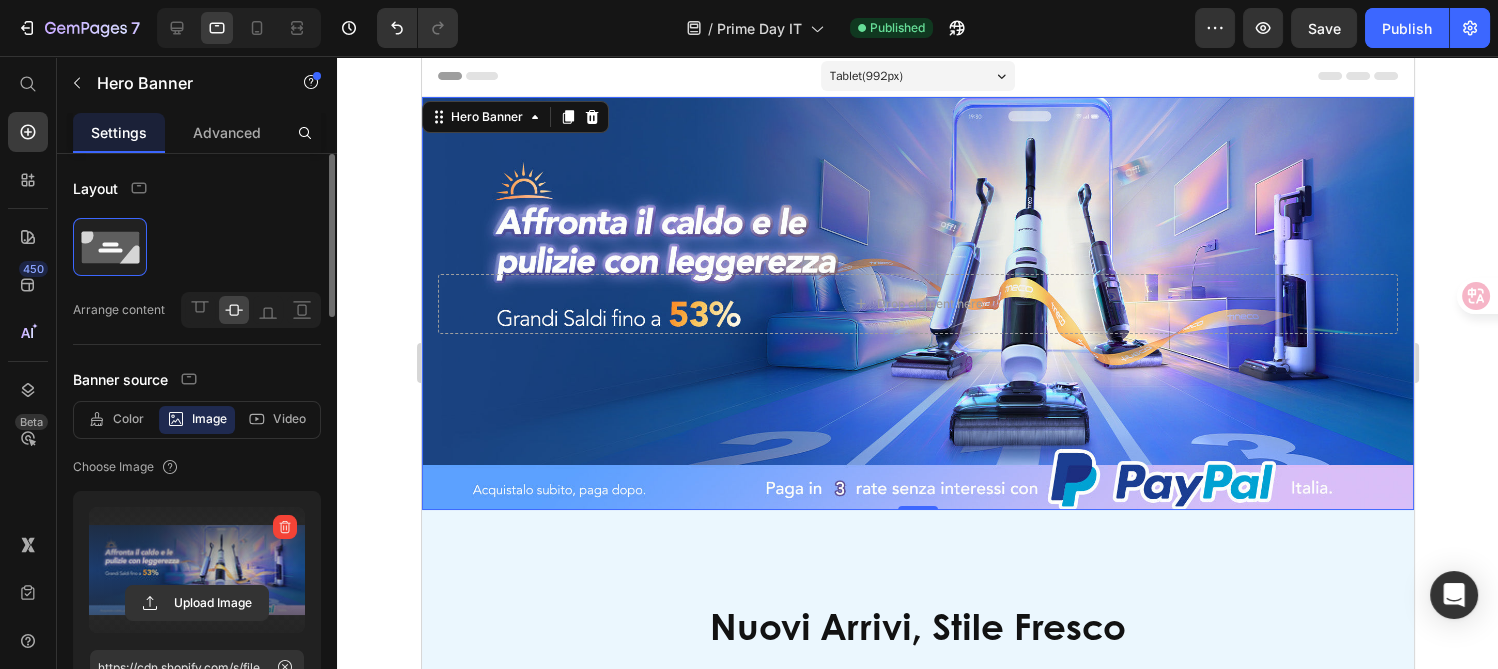 click 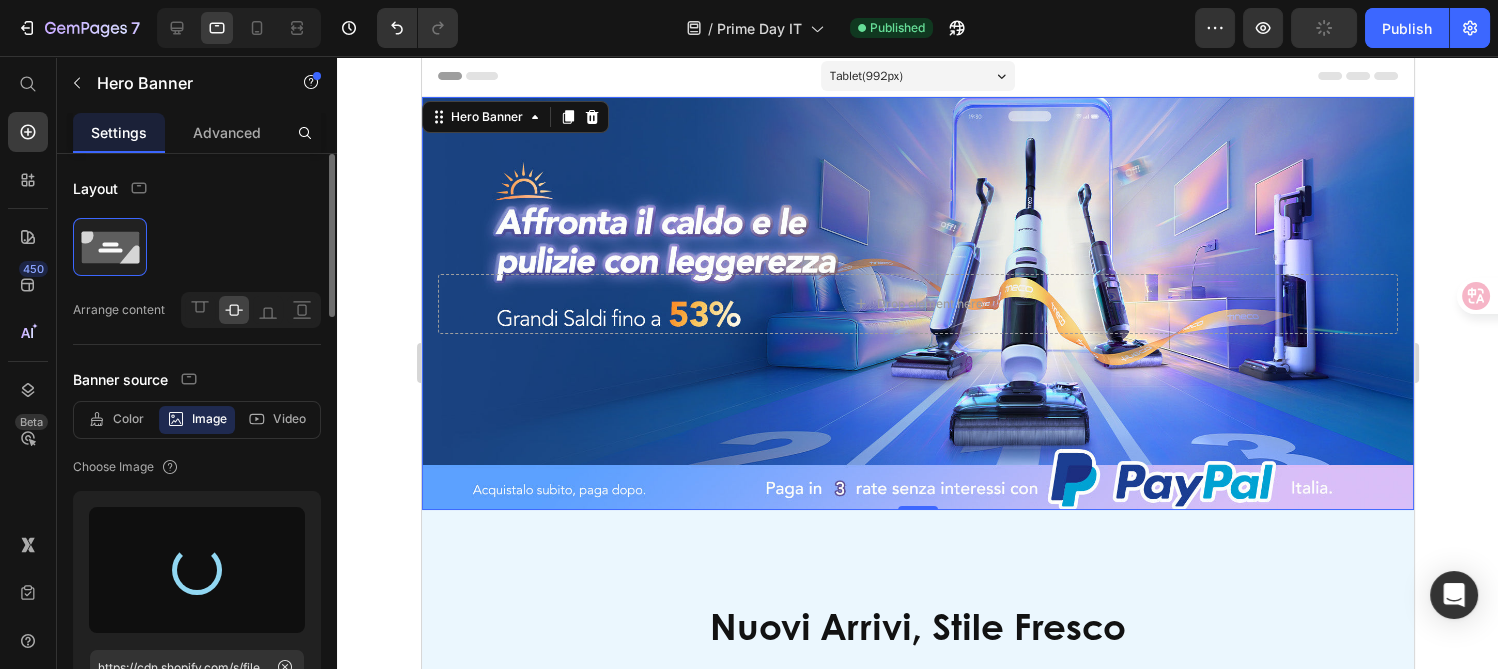 type on "https://cdn.shopify.com/s/files/1/0551/9032/3355/files/gempages_490429751039624071-473e205e-dfcd-483e-8c57-8b1edb4b80de.jpg" 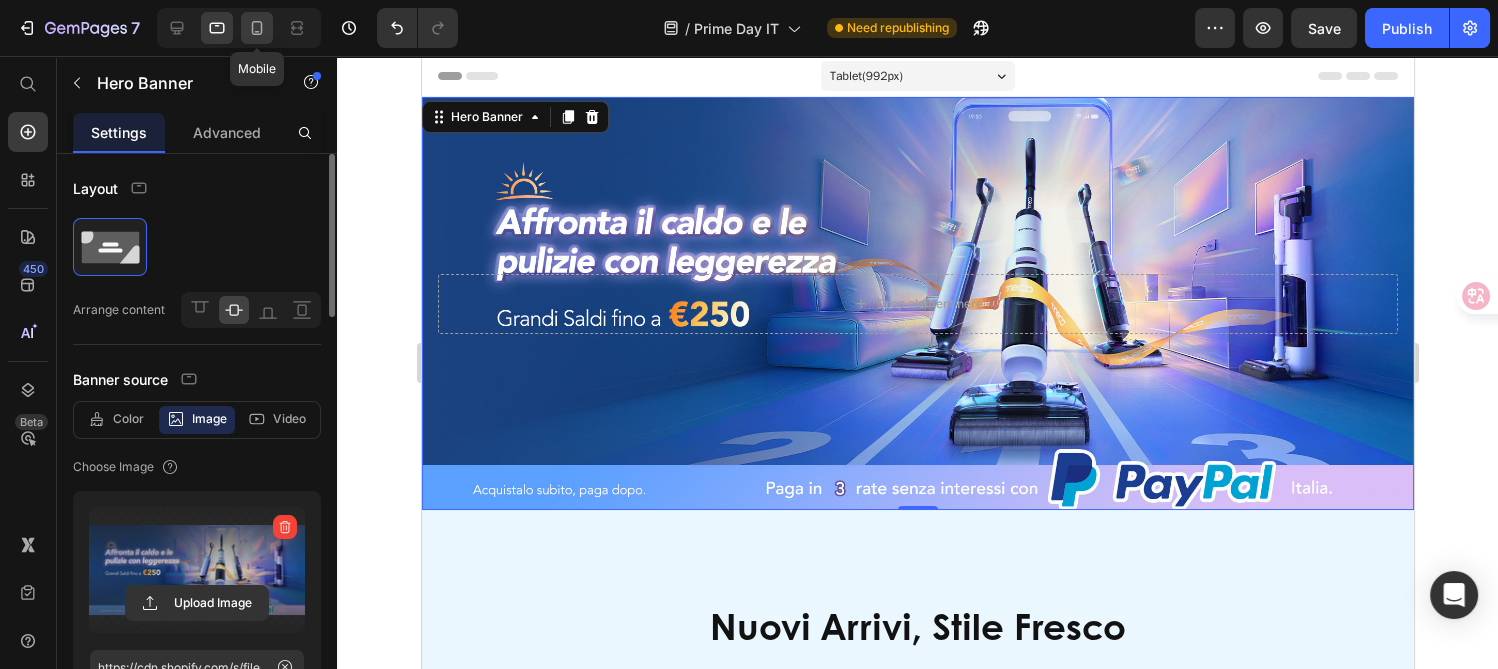 click 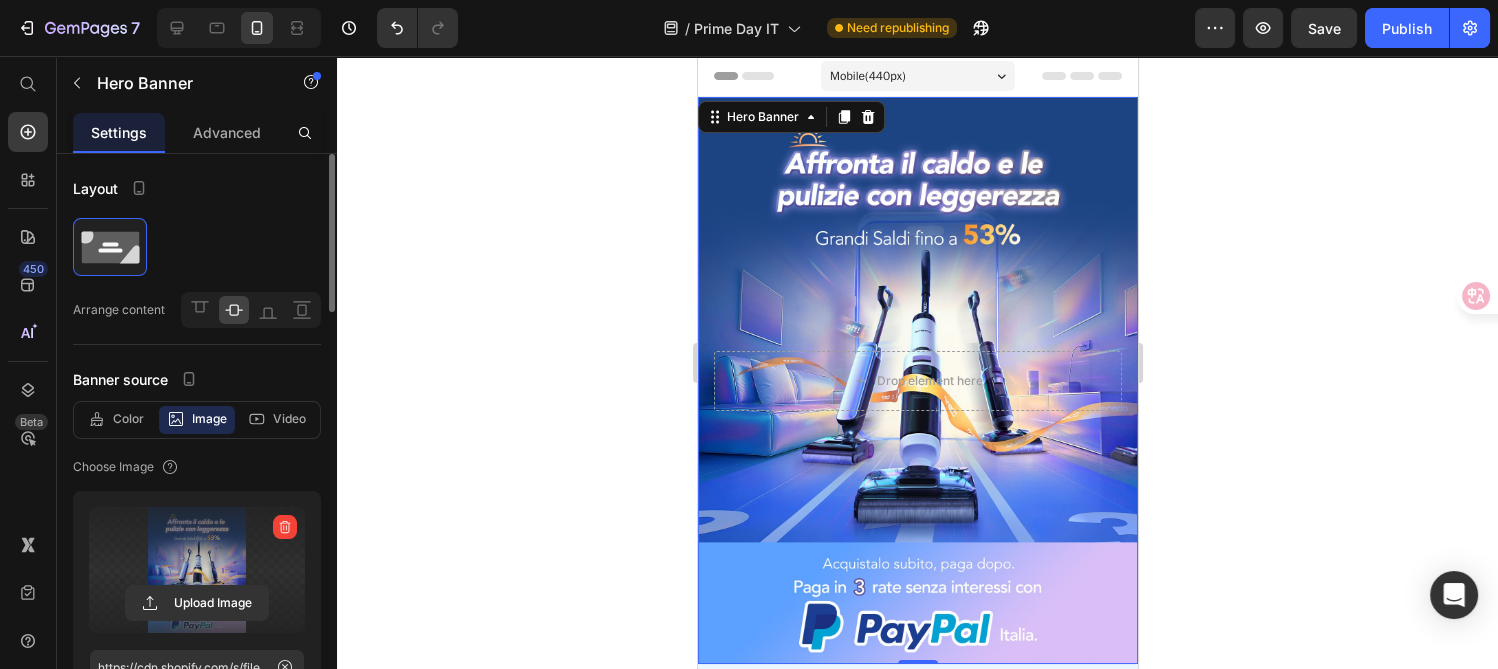 click at bounding box center [197, 570] 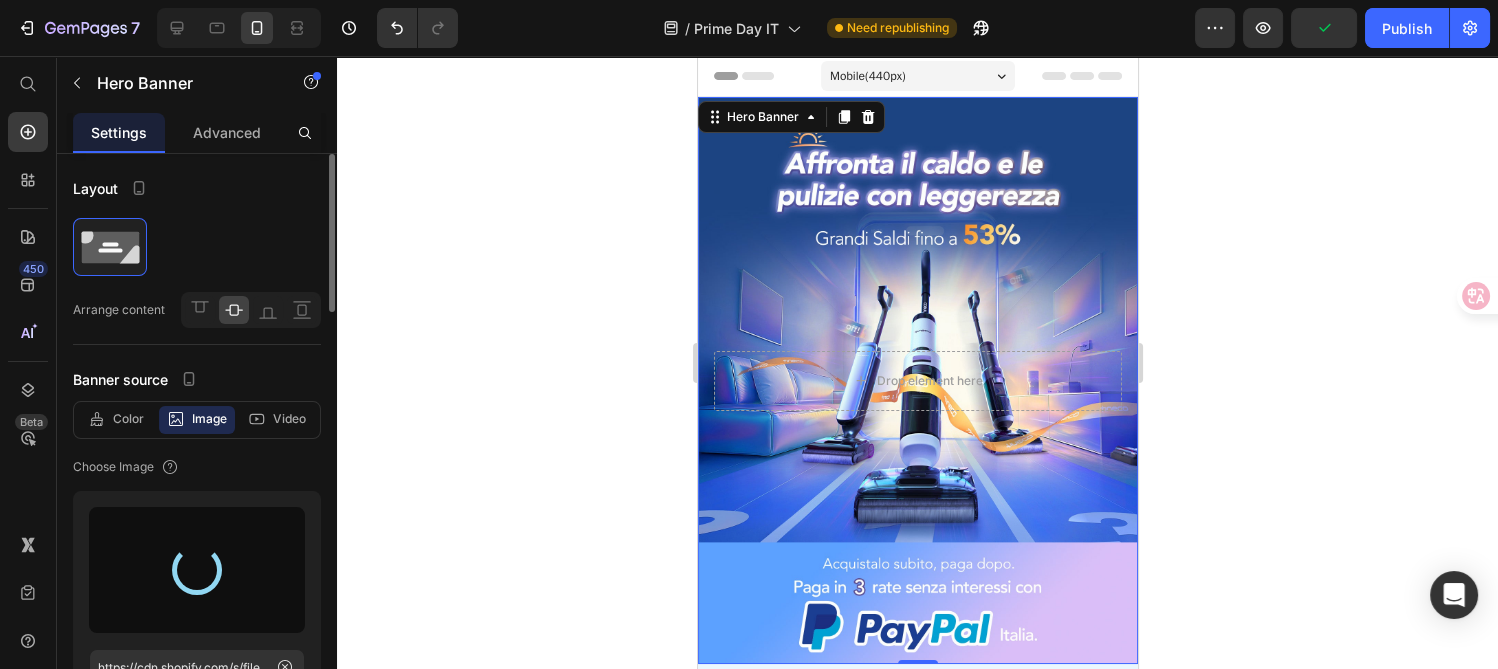 scroll, scrollTop: 184, scrollLeft: 0, axis: vertical 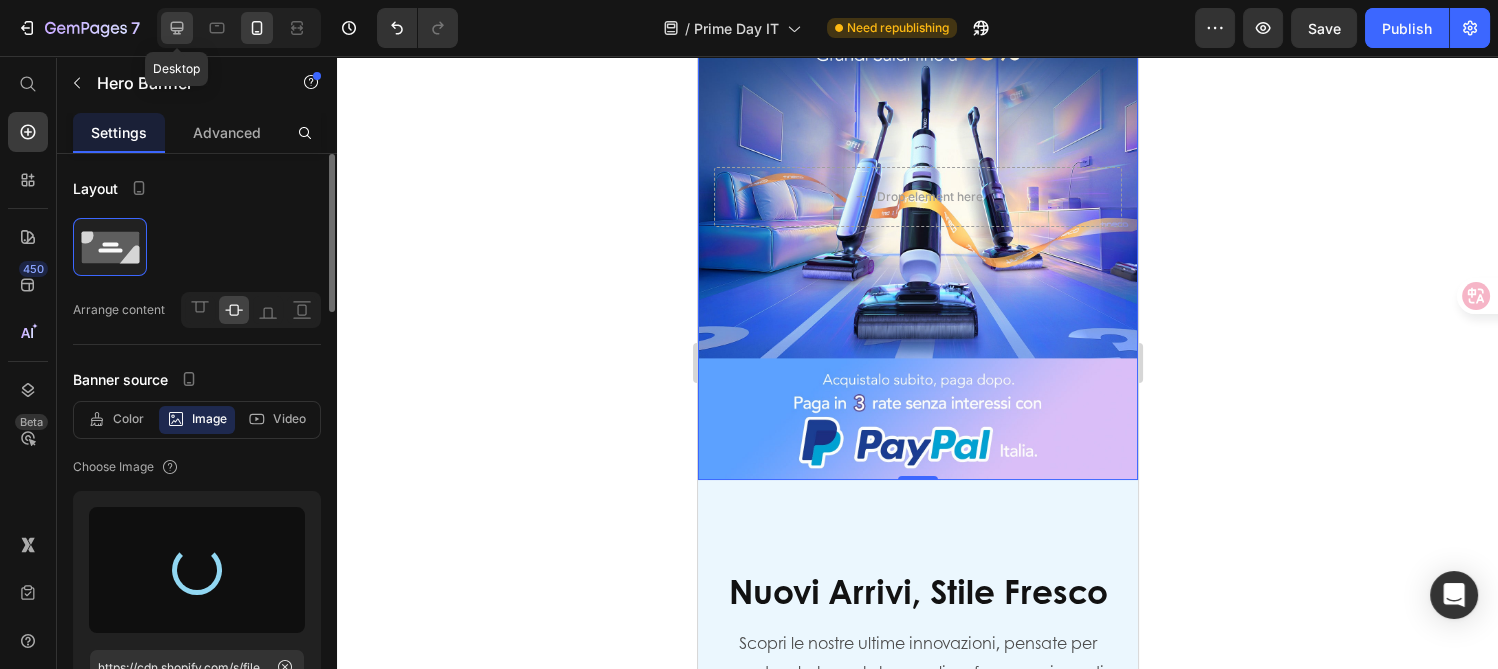 type on "https://cdn.shopify.com/s/files/1/0551/9032/3355/files/gempages_490429751039624071-3110617d-48cd-47dc-b774-34a9d61c4315.jpg" 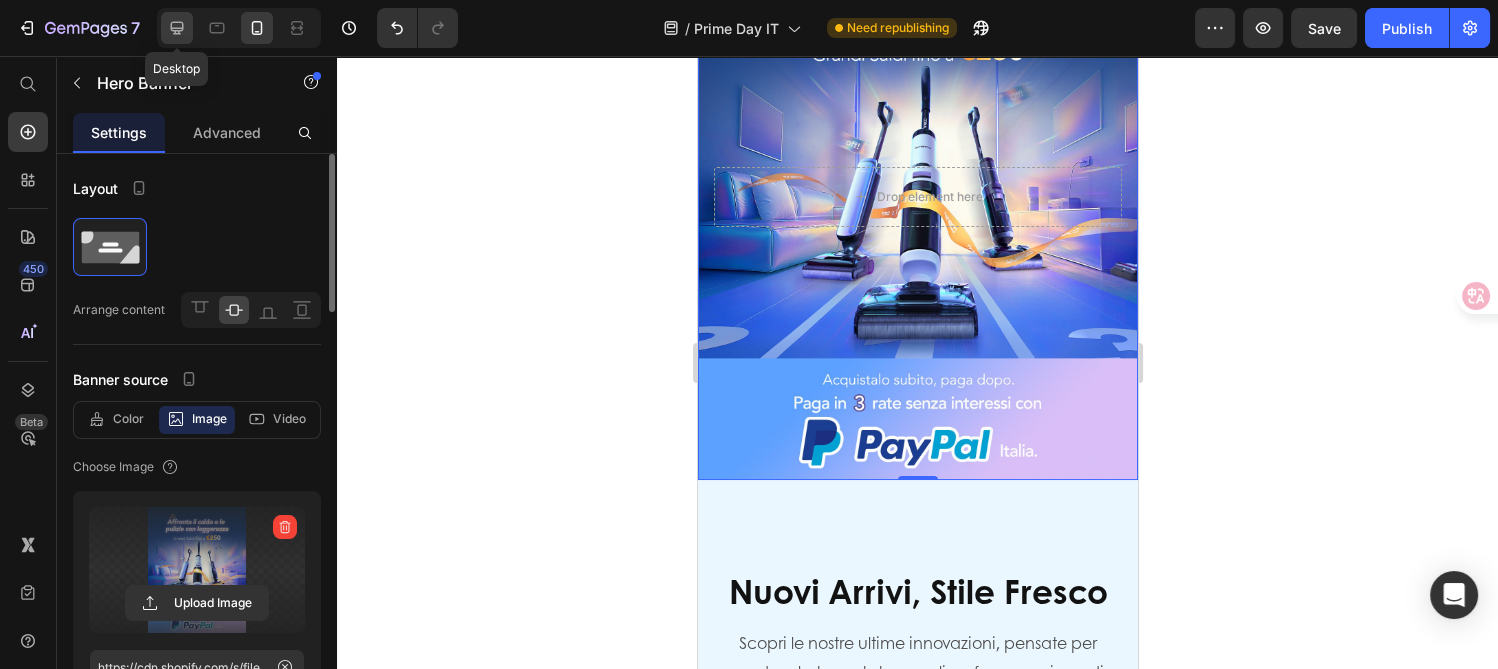 click 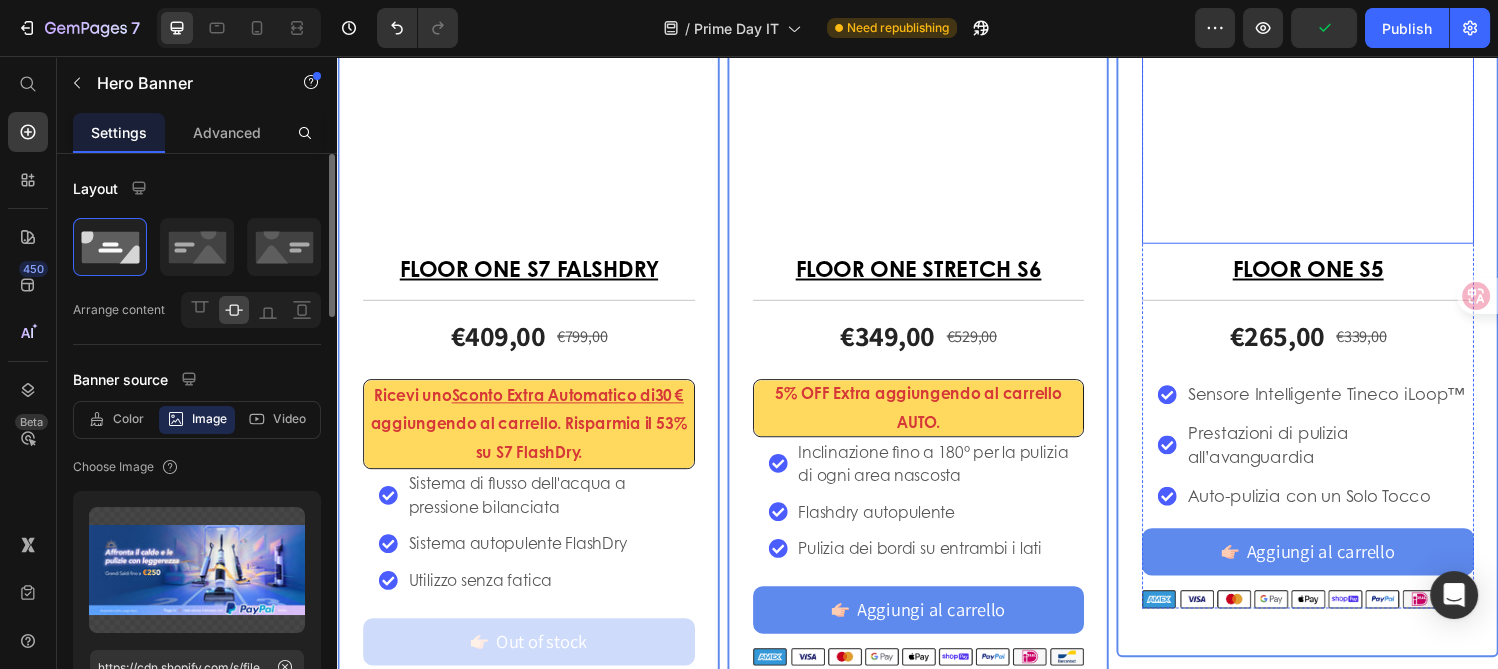 scroll, scrollTop: 2407, scrollLeft: 0, axis: vertical 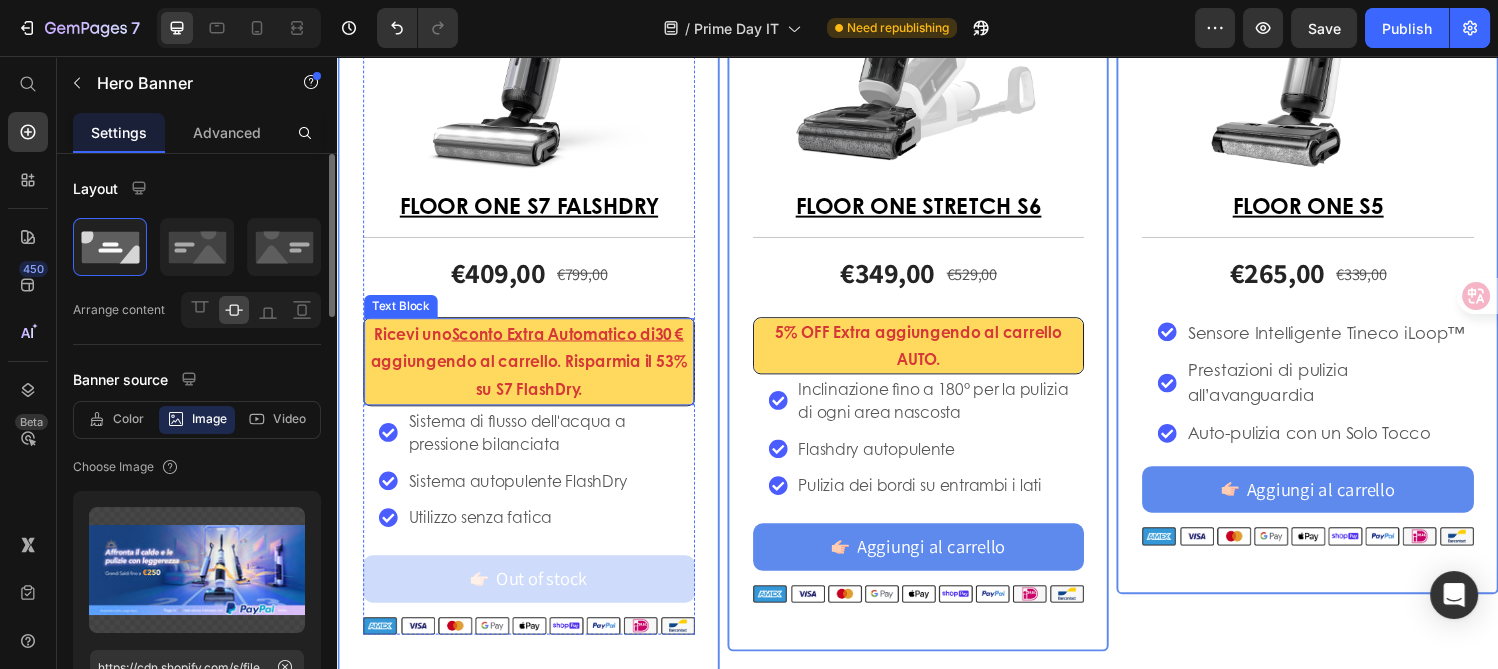 click on "Ricevi uno  Sconto Extra Automatico di  30 €   aggiungendo al carrello. Risparmia il 53% su S7 FlashDry." at bounding box center (534, 372) 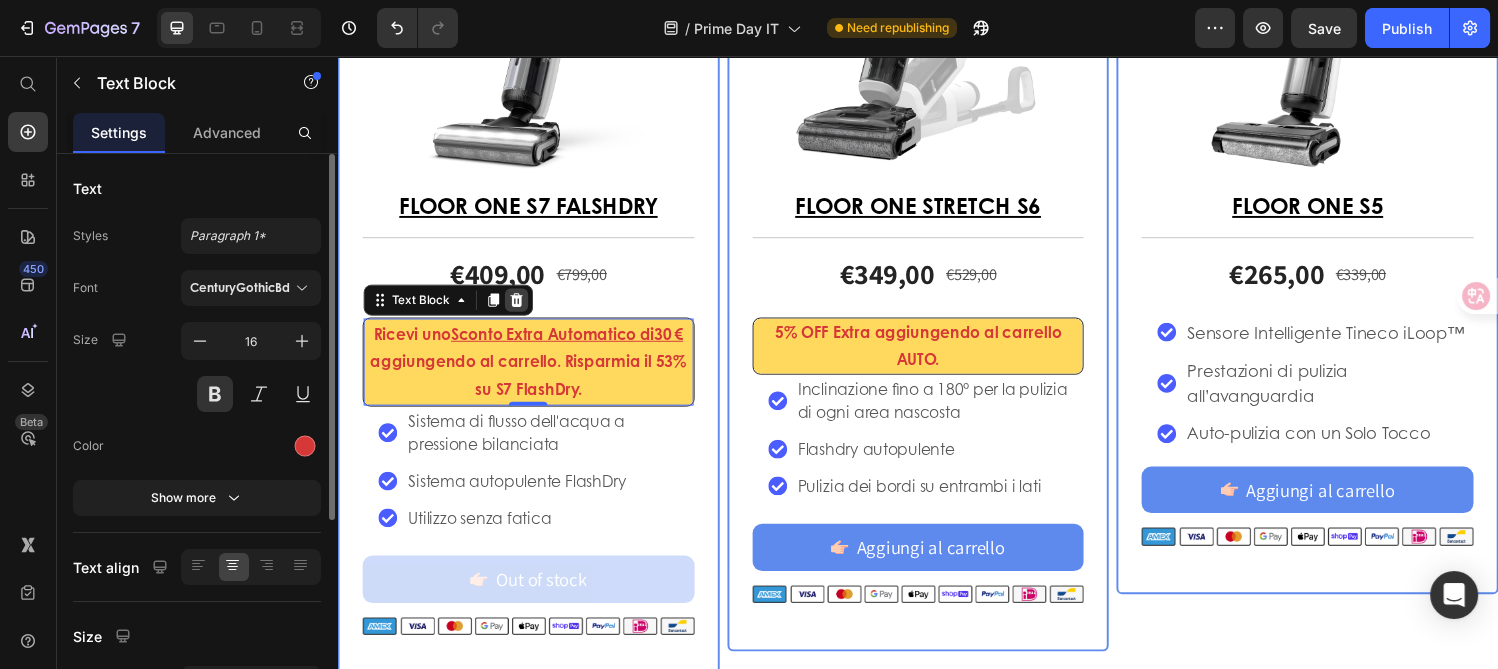 click 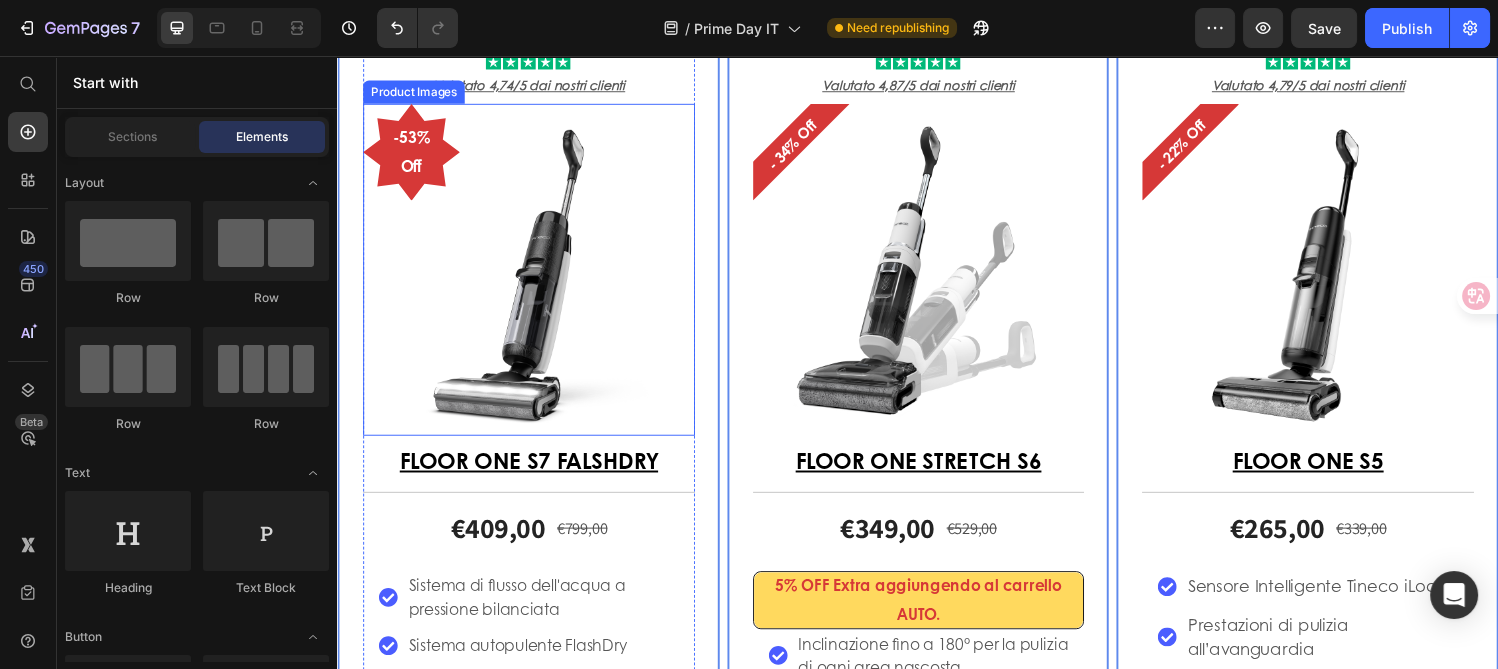 scroll, scrollTop: 2038, scrollLeft: 0, axis: vertical 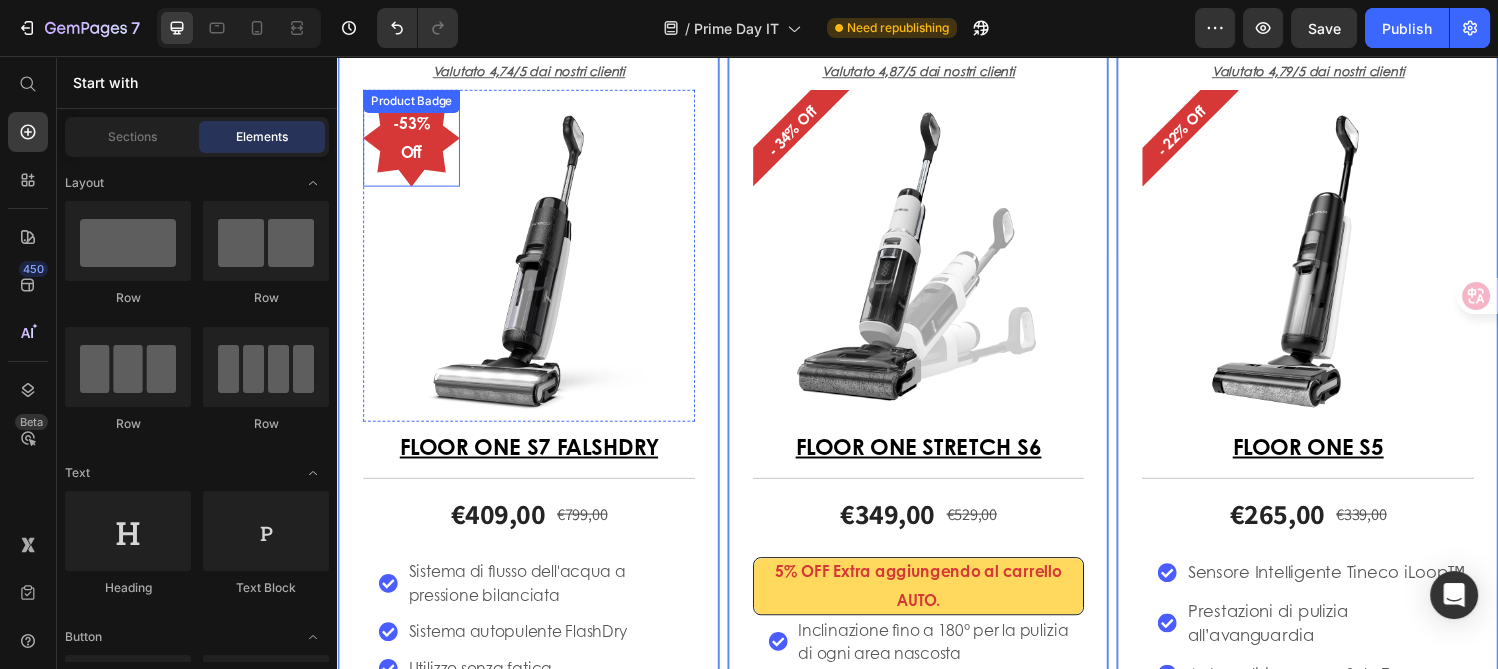 click on "-53% Off" at bounding box center [413, 141] 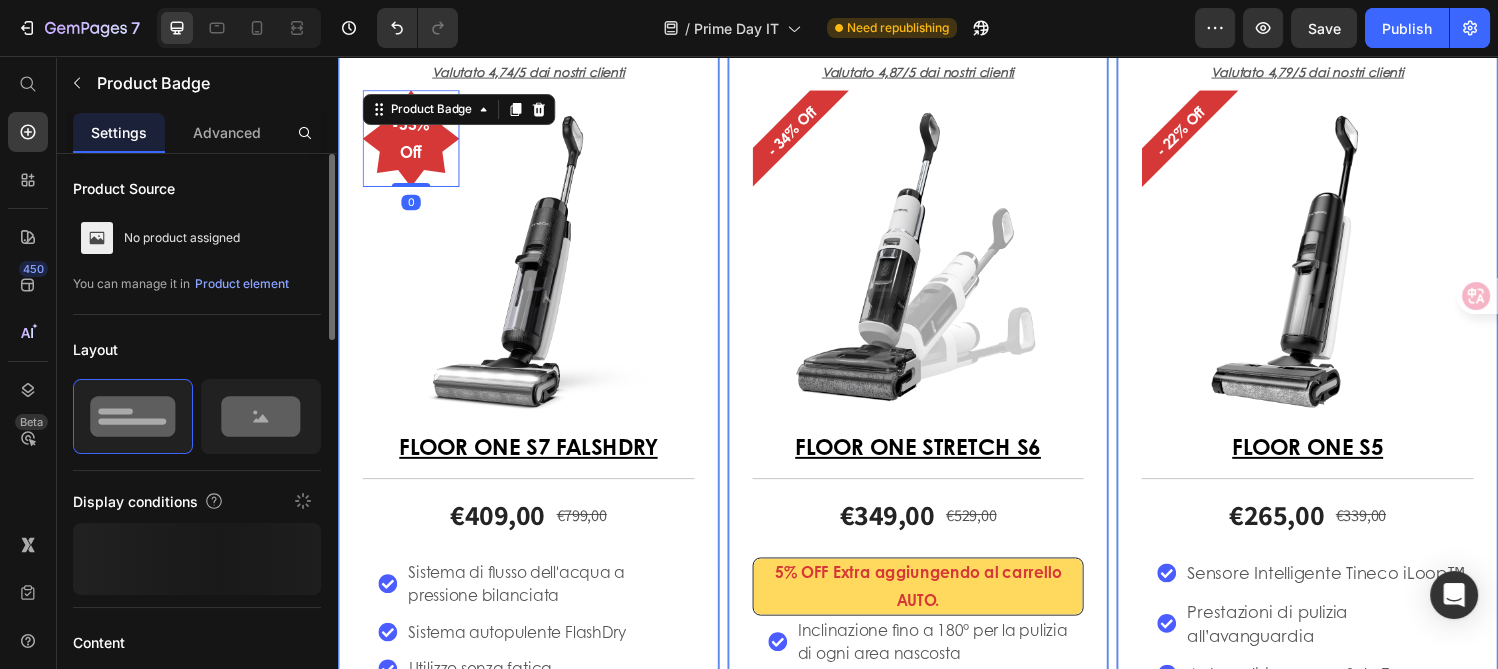 click 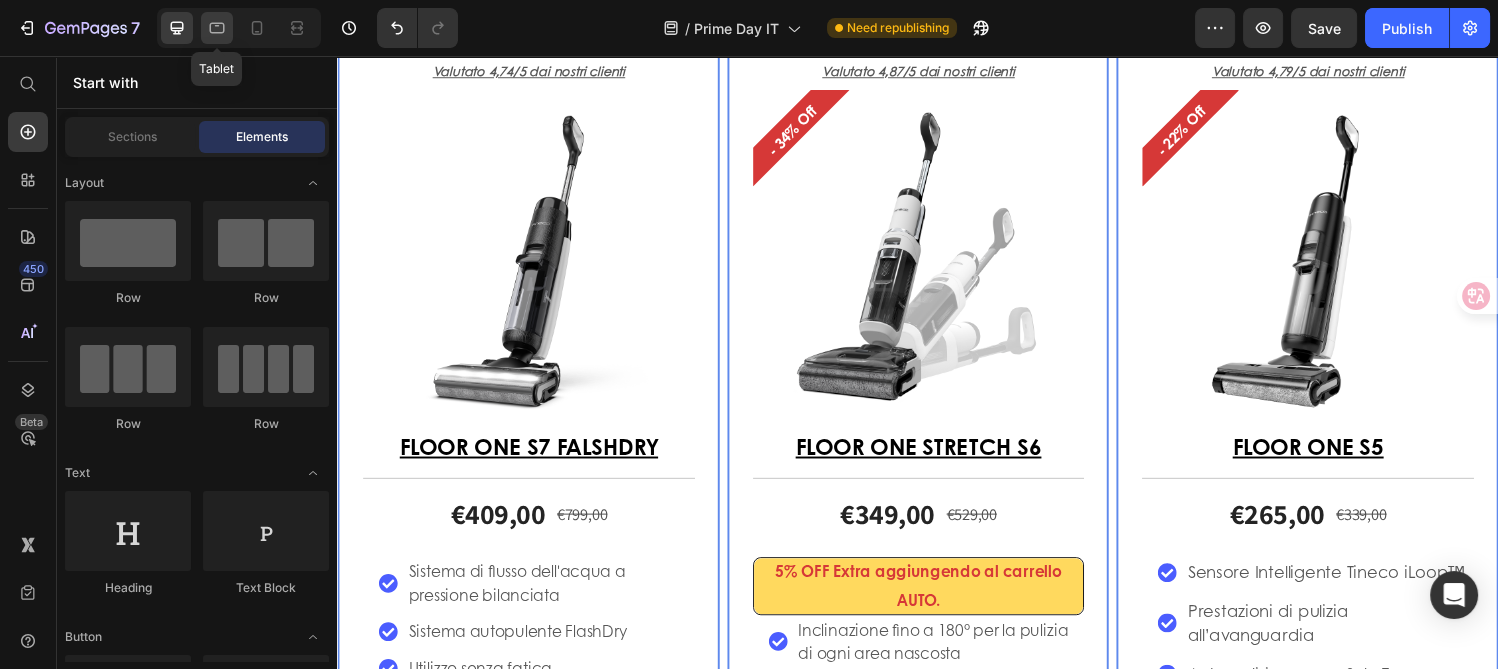 click 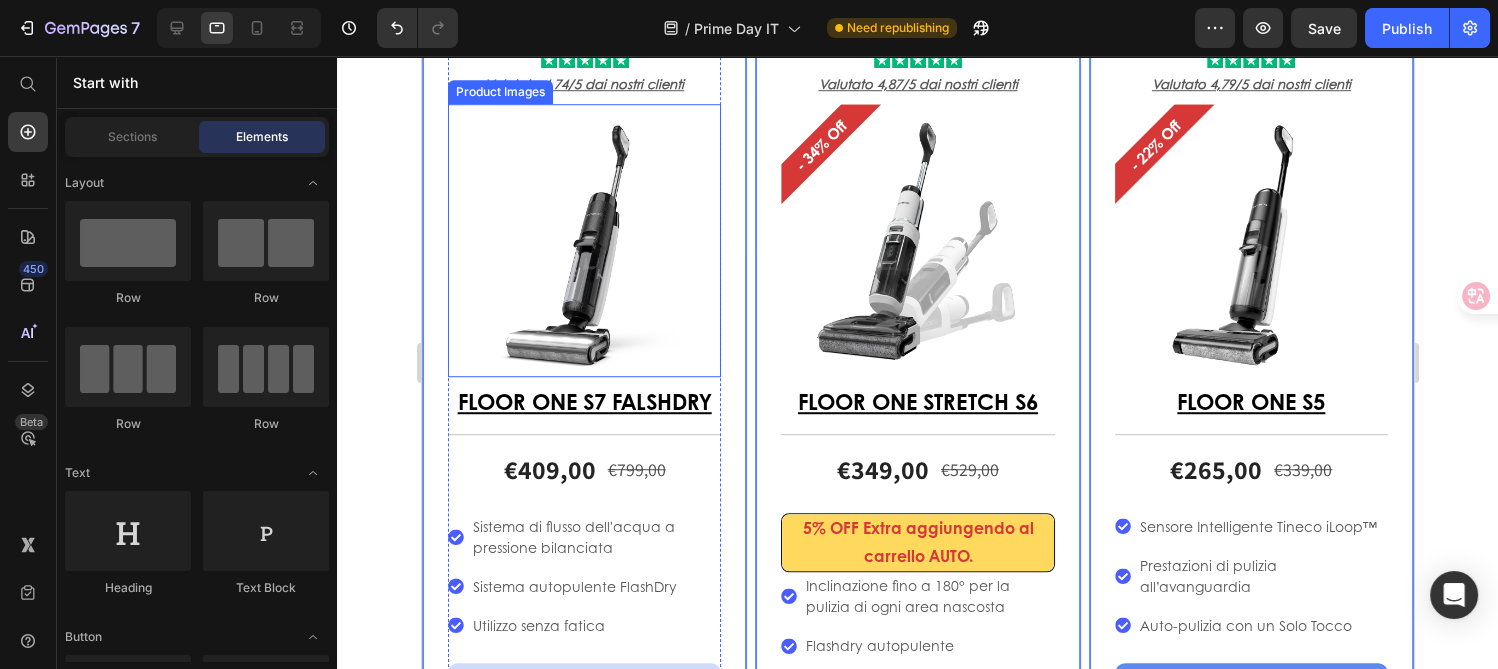 scroll, scrollTop: 2177, scrollLeft: 0, axis: vertical 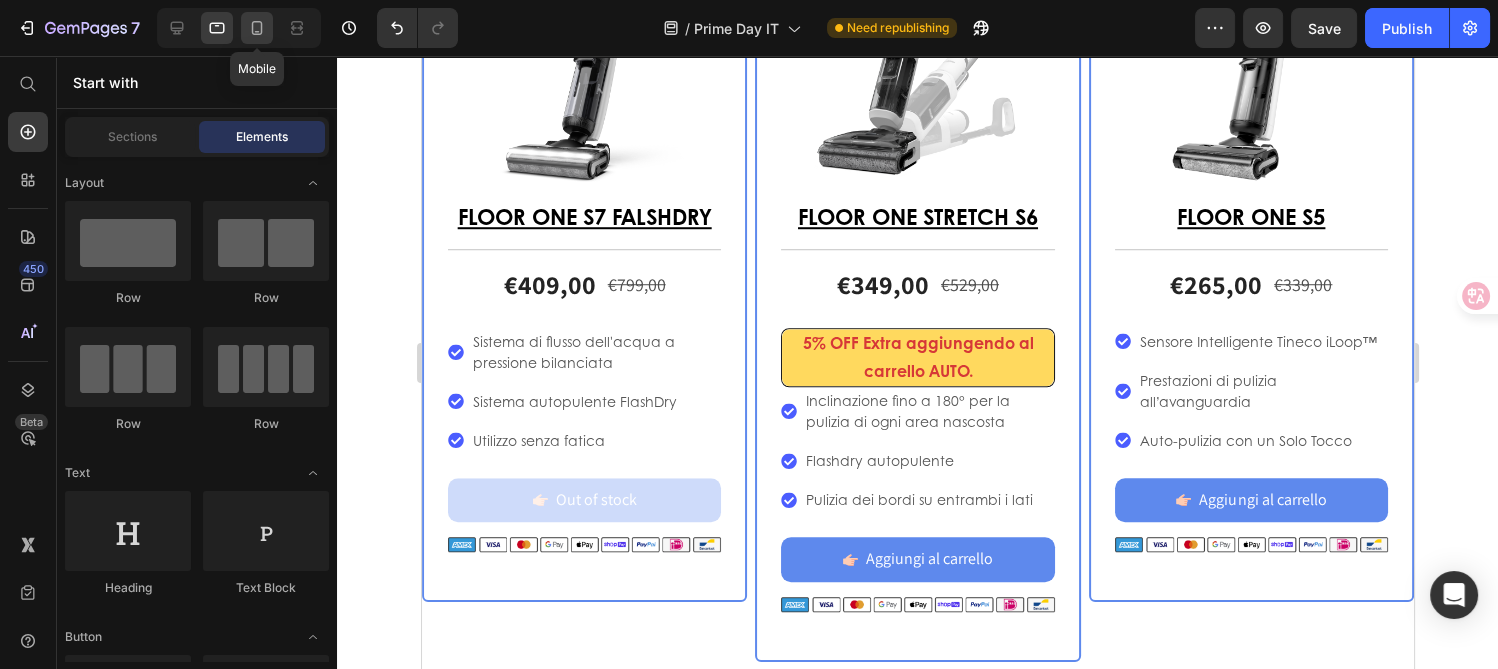click 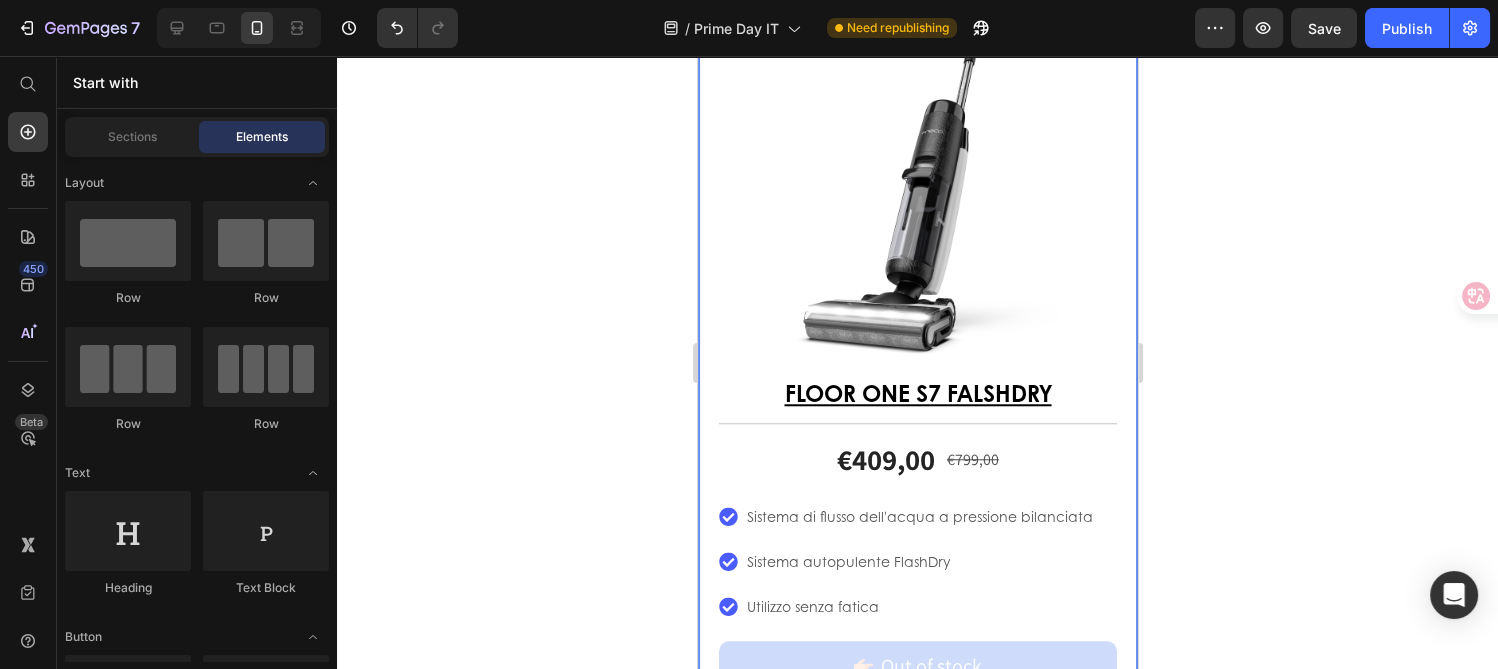 scroll, scrollTop: 2549, scrollLeft: 0, axis: vertical 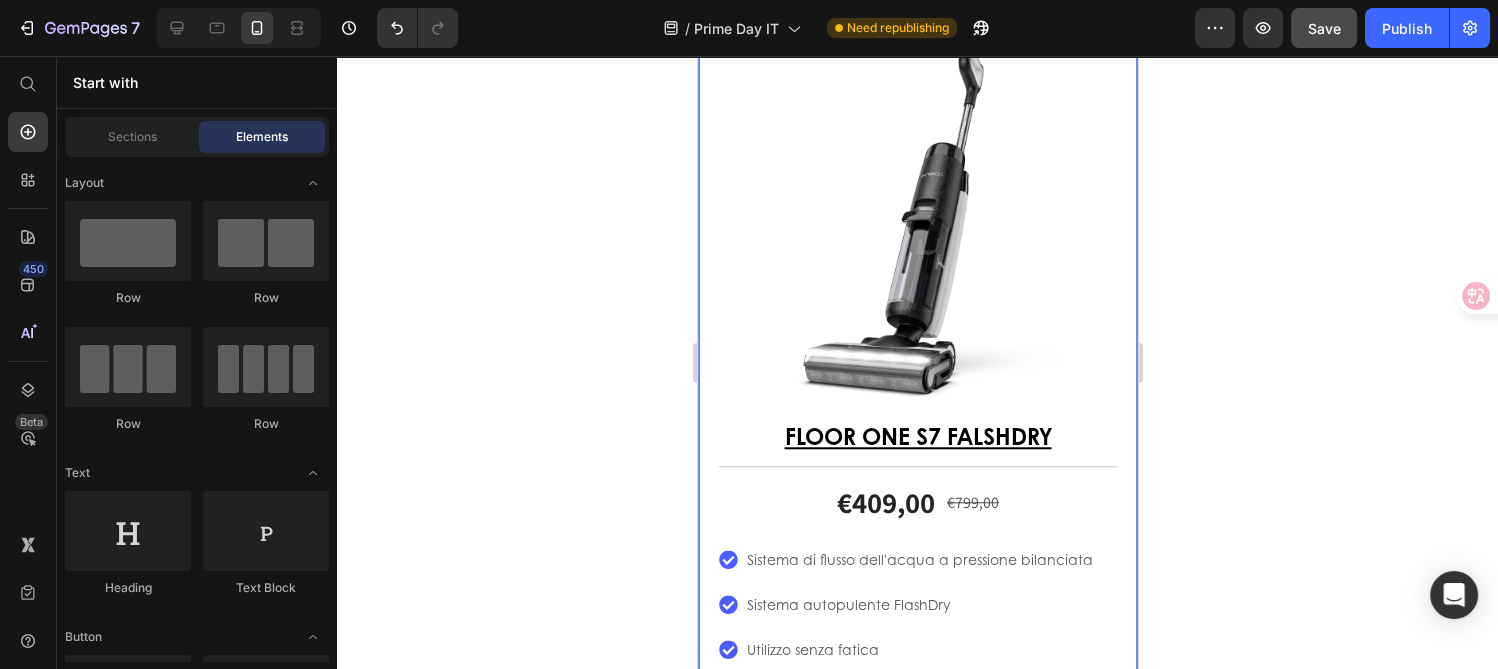 click on "Save" at bounding box center [1324, 28] 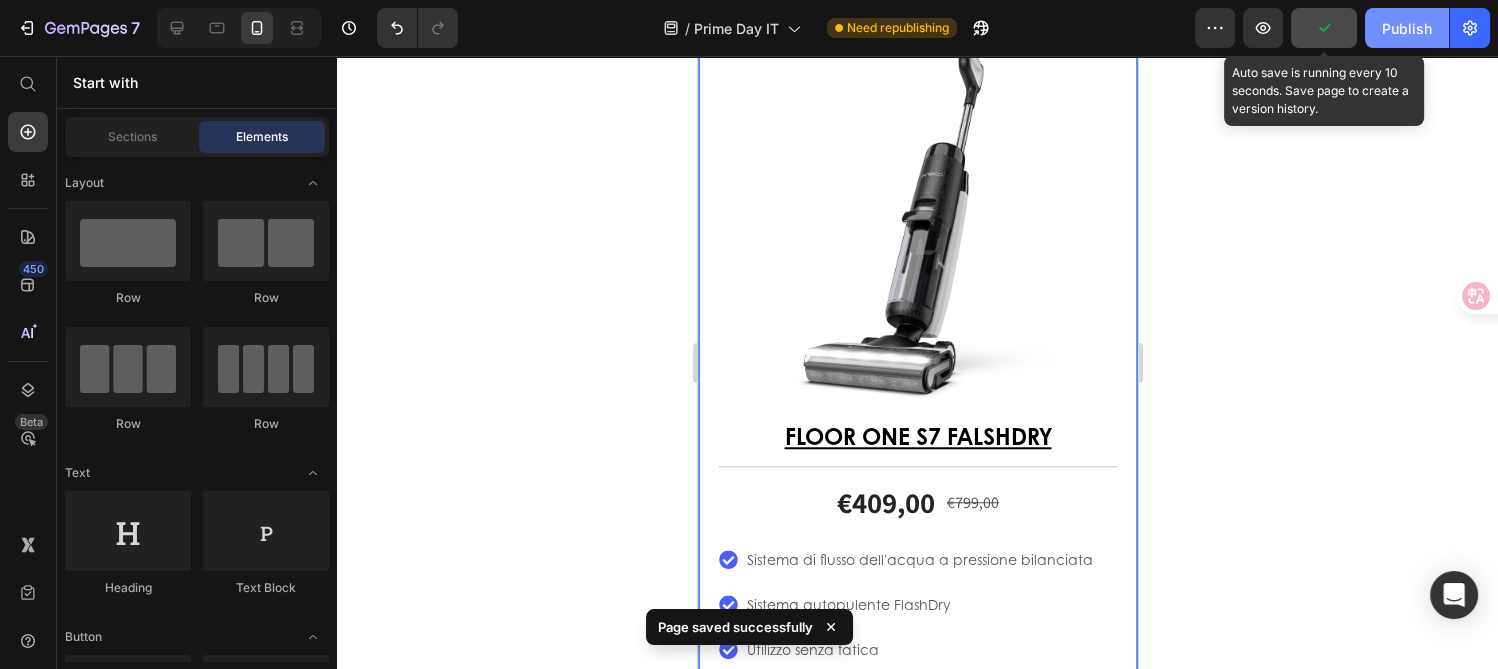 click on "Publish" at bounding box center (1407, 28) 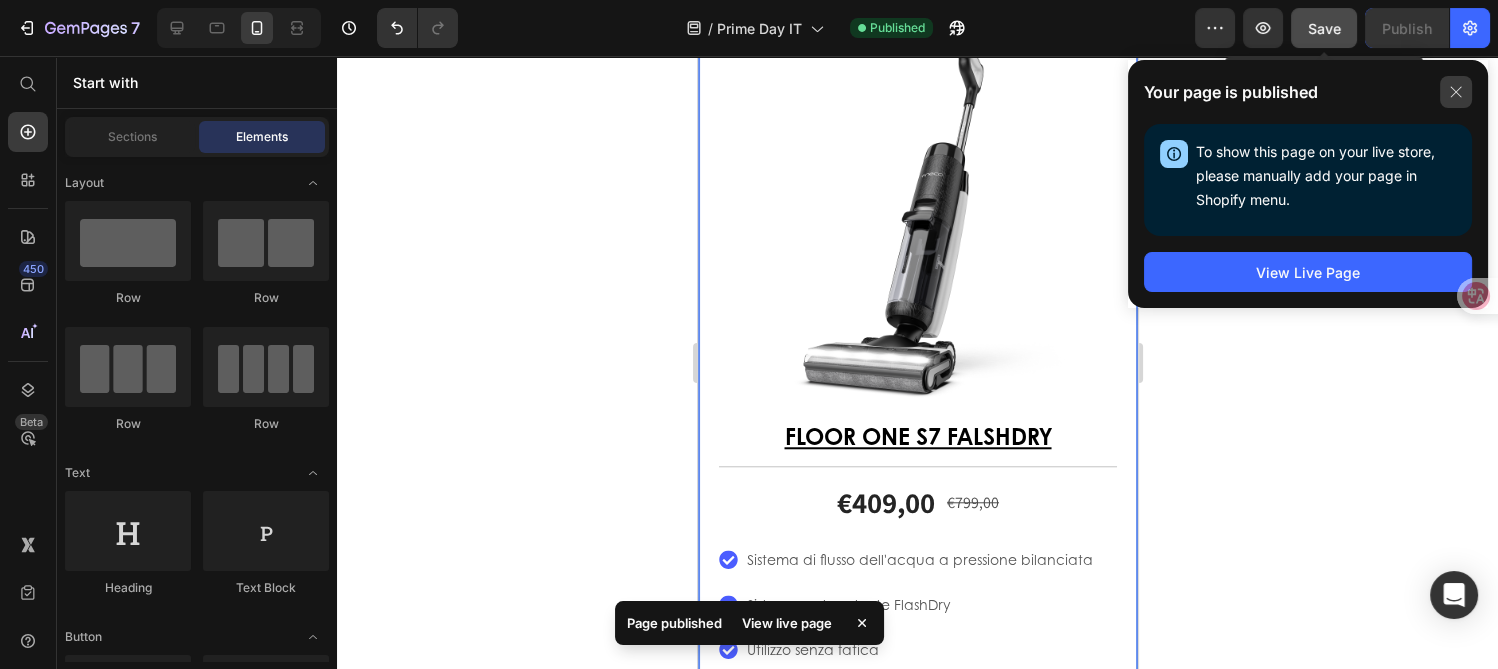 click 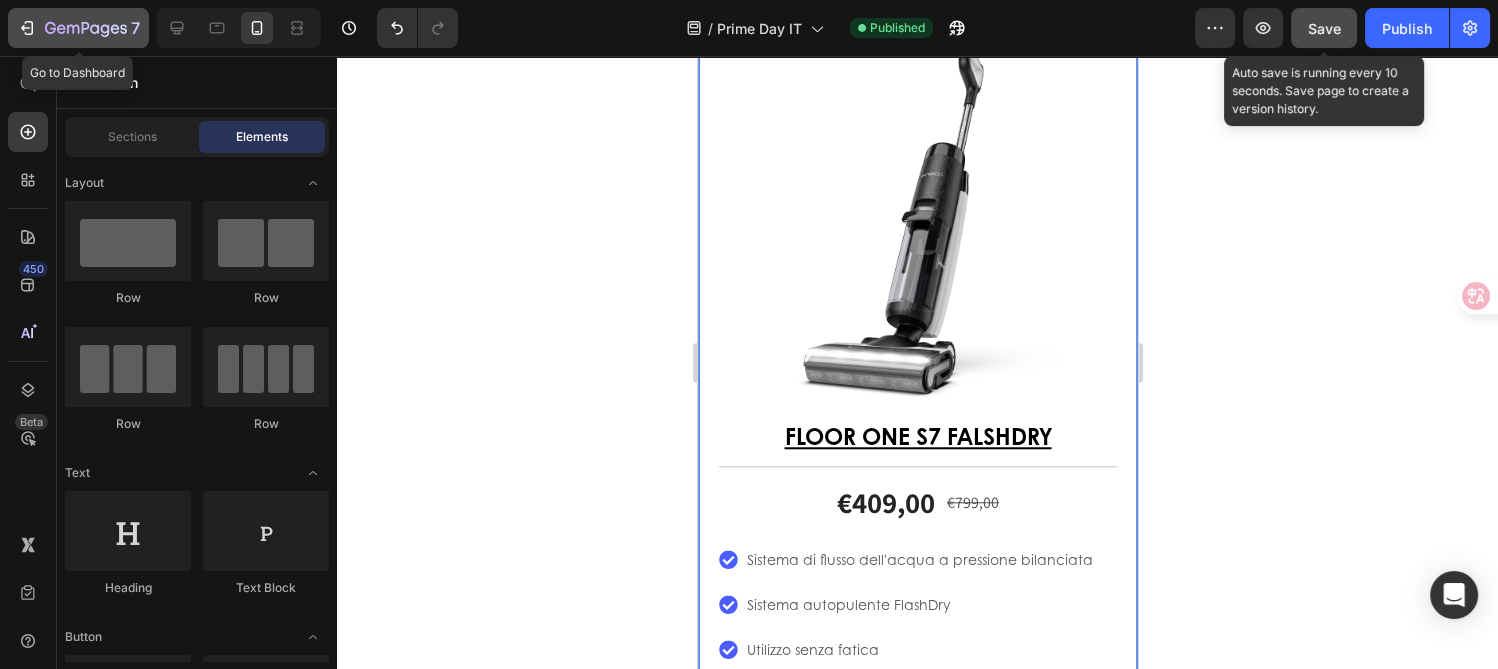 click on "7" at bounding box center [78, 28] 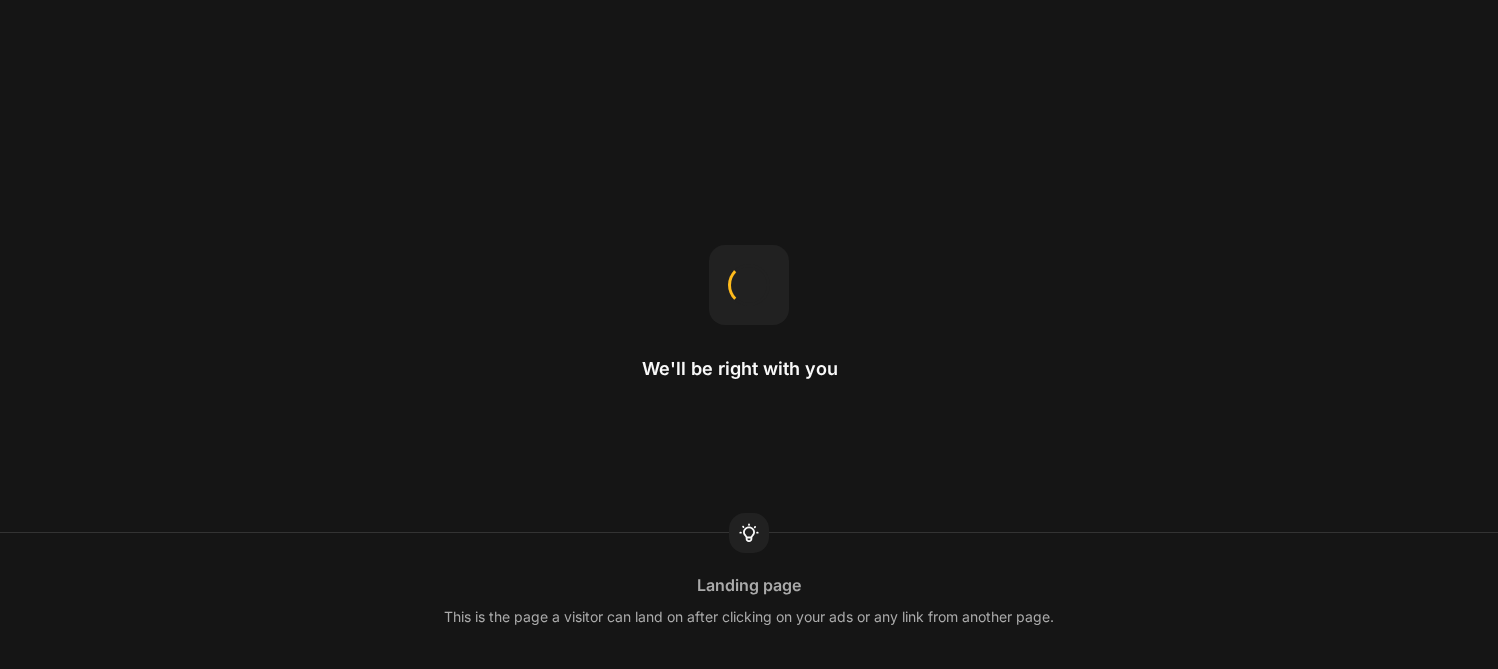 scroll, scrollTop: 0, scrollLeft: 0, axis: both 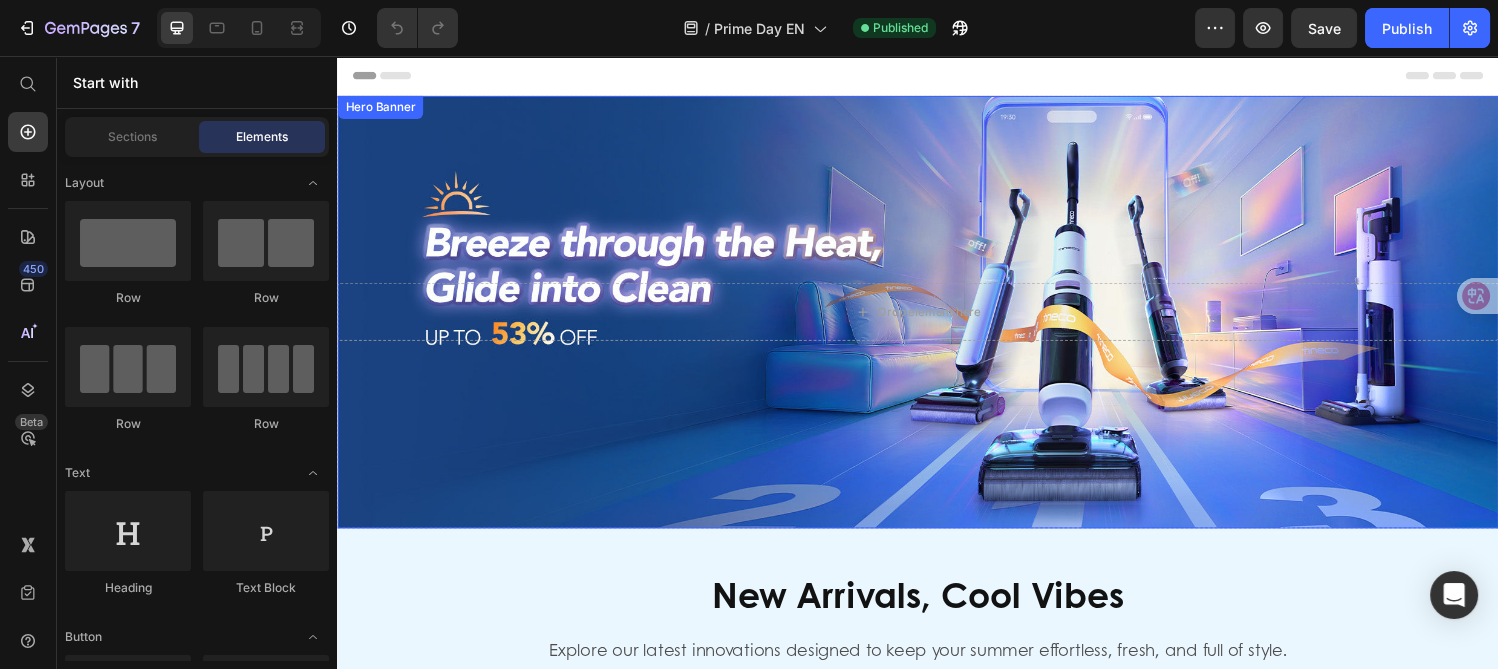 click at bounding box center [937, 320] 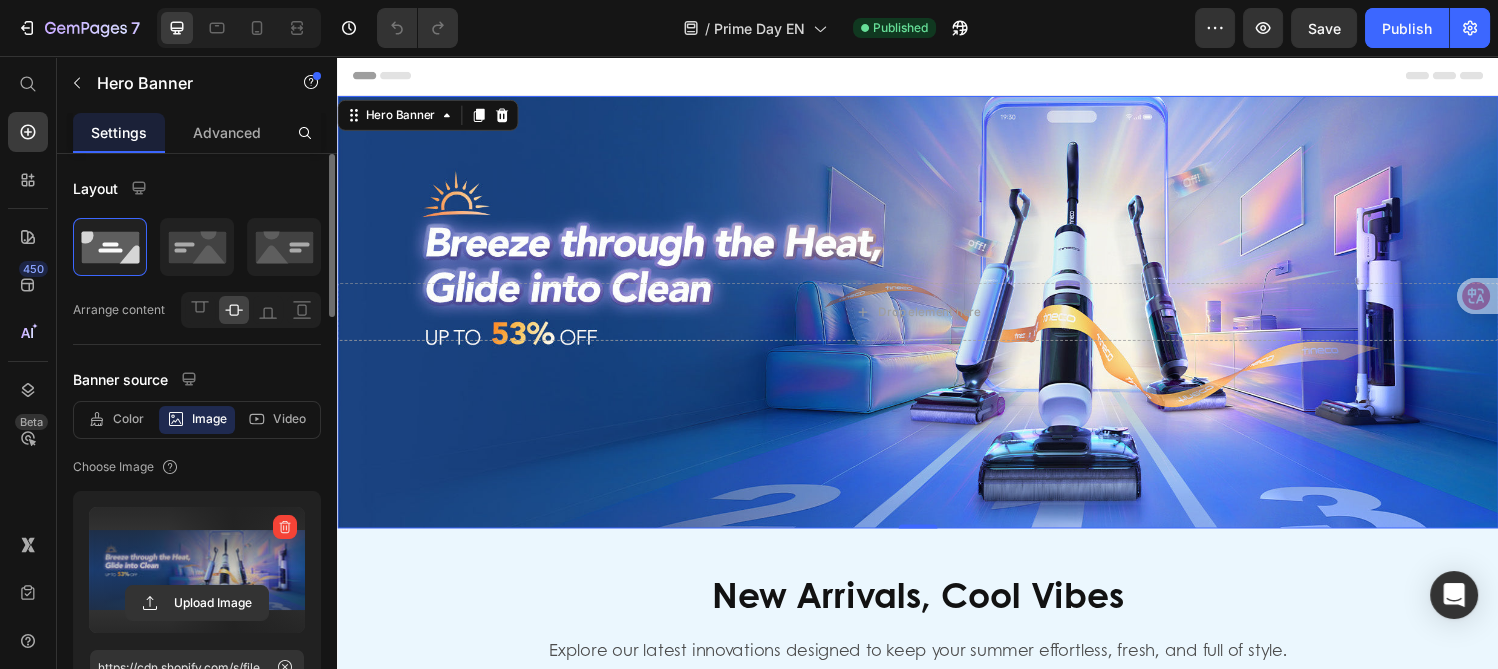 click at bounding box center (197, 570) 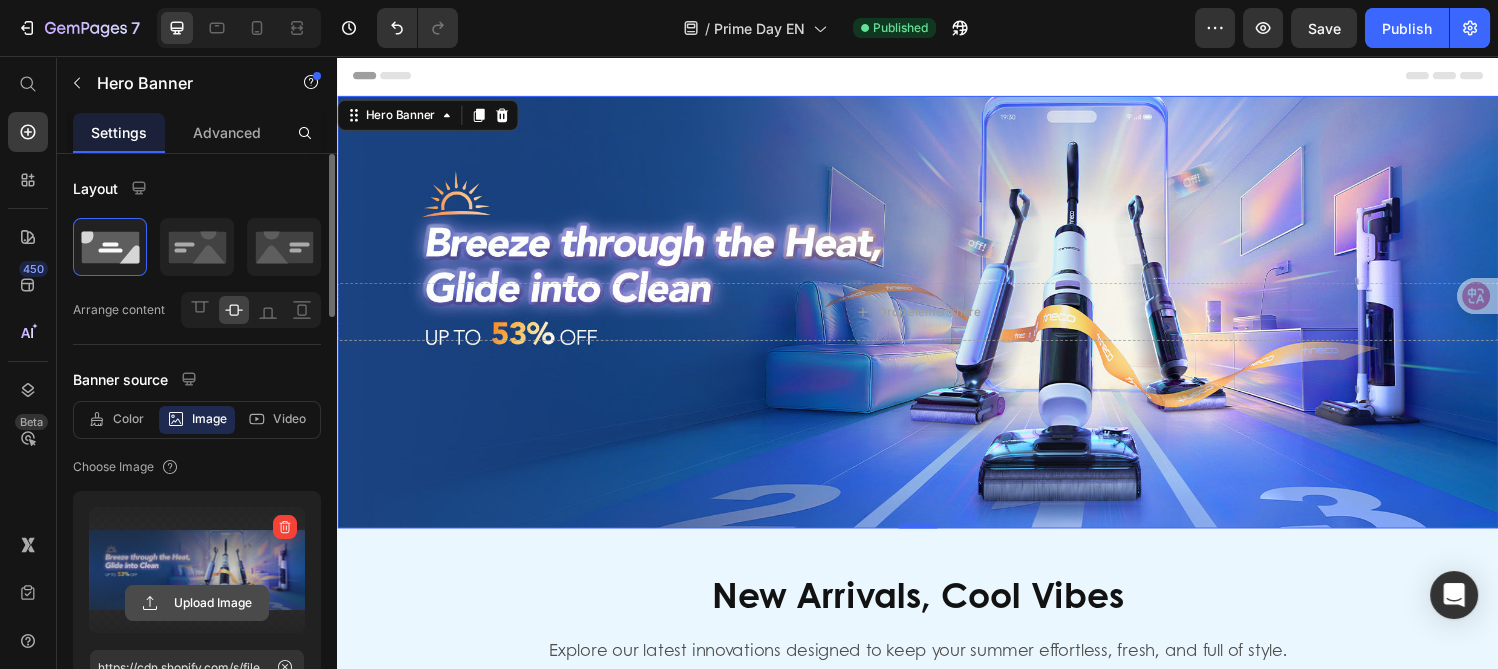 click 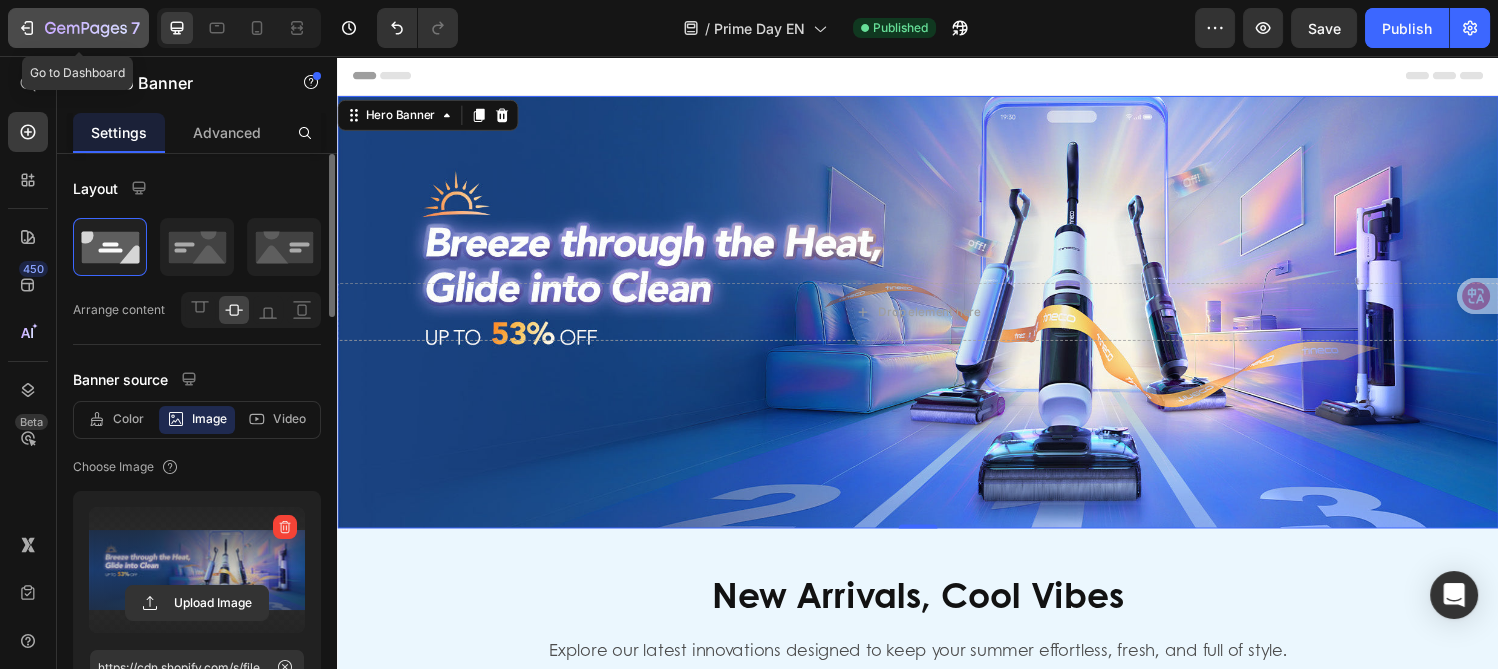 click on "7" 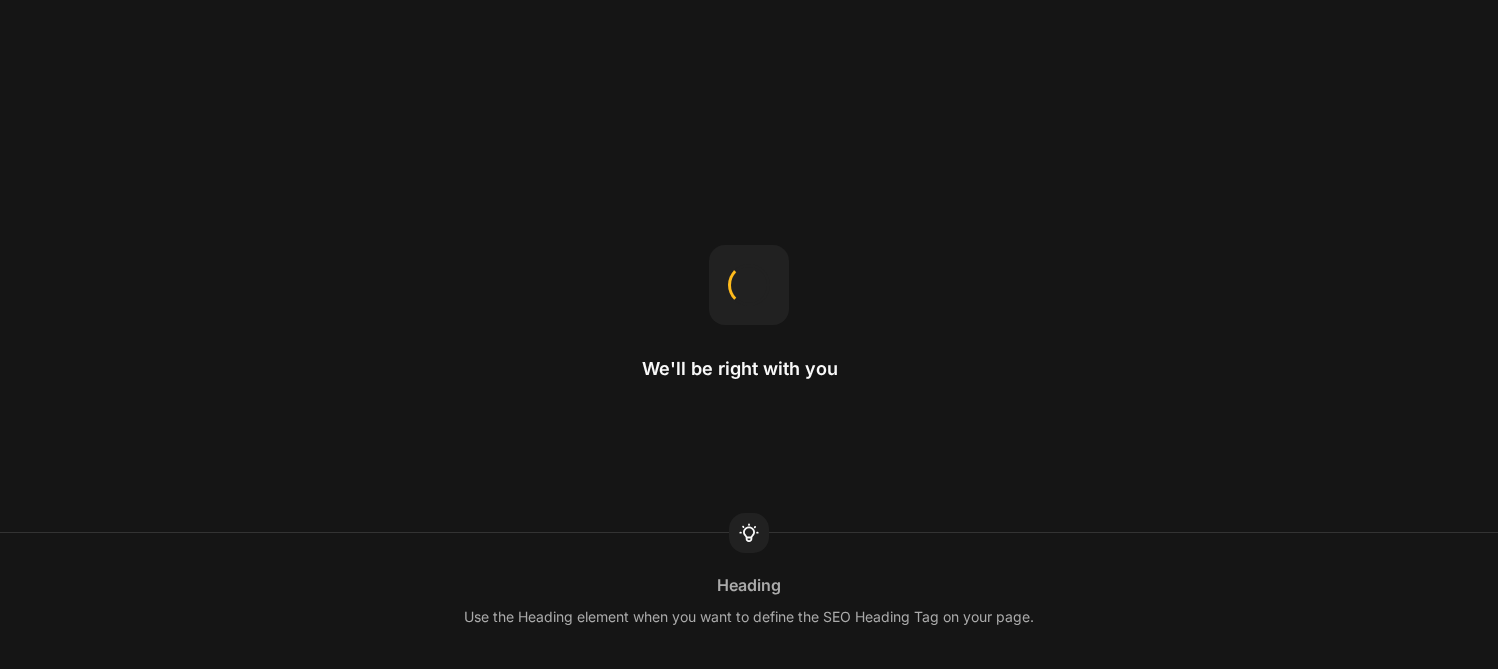 scroll, scrollTop: 0, scrollLeft: 0, axis: both 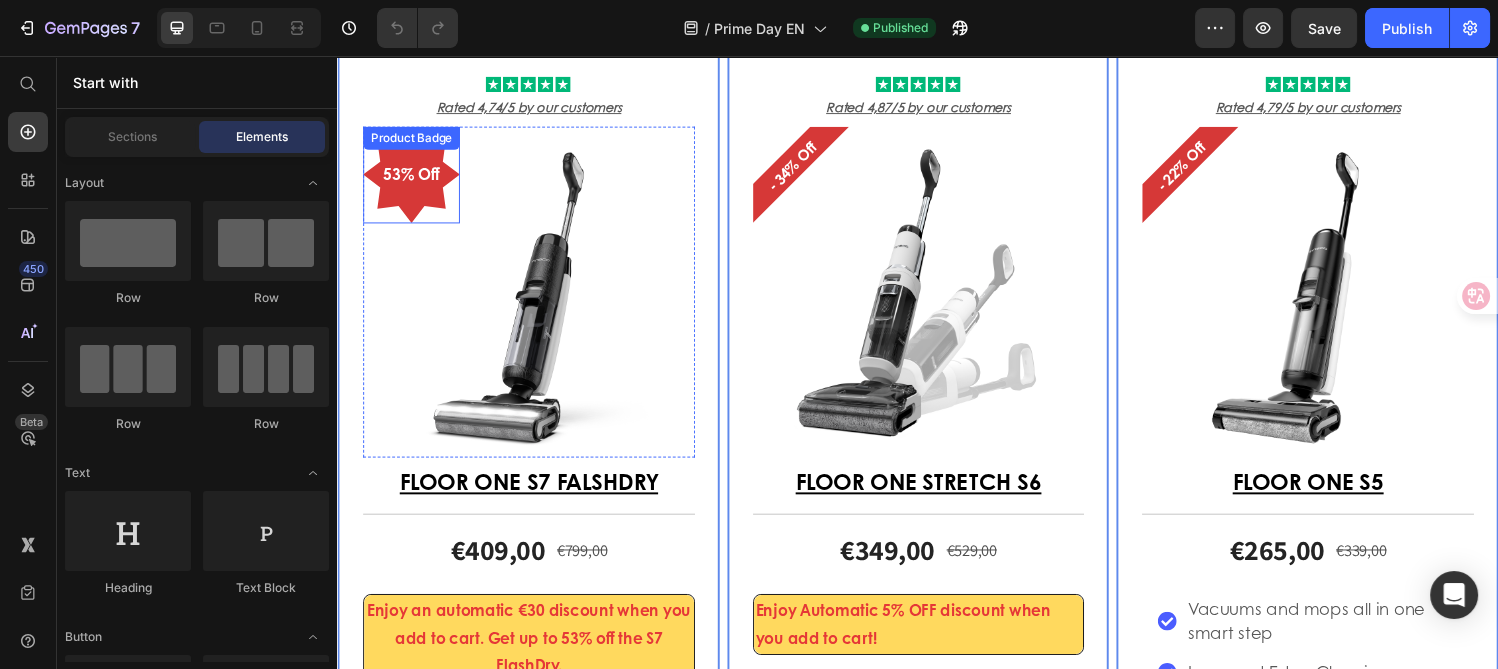 click on "53% Off" at bounding box center [413, 178] 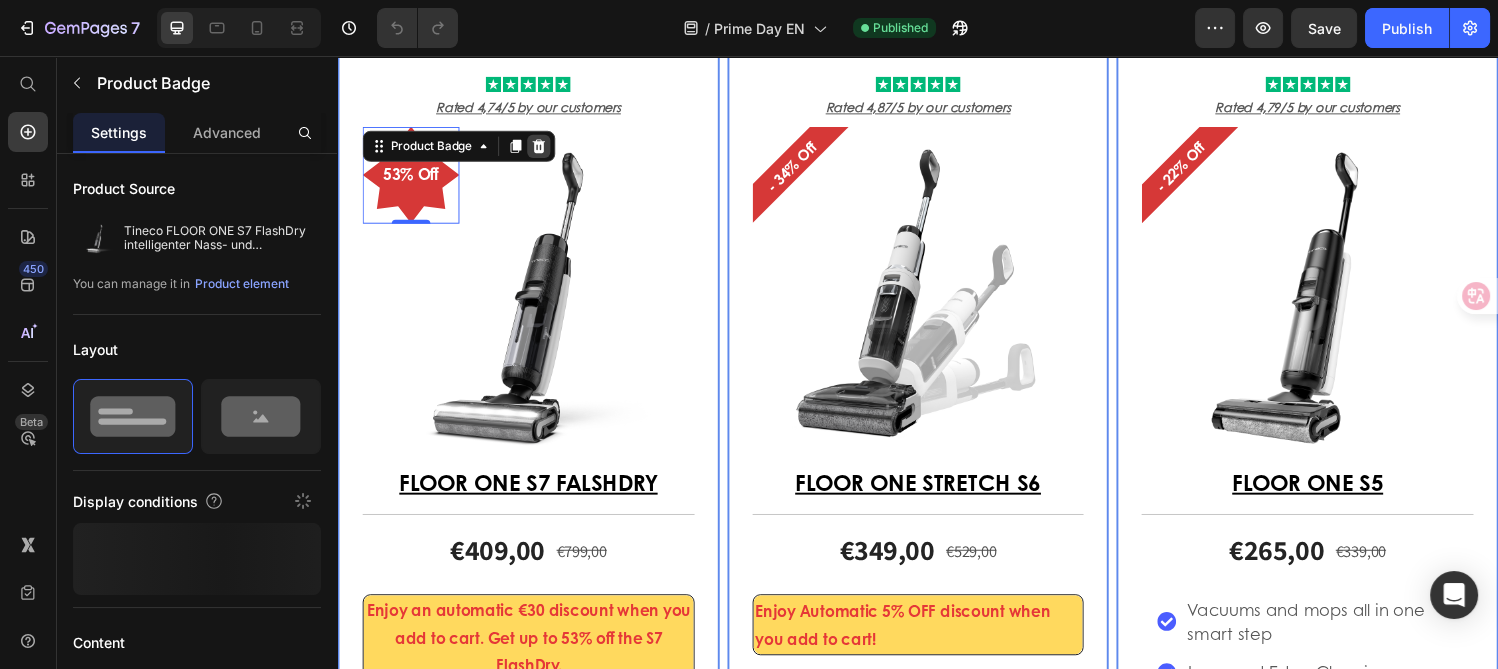 click 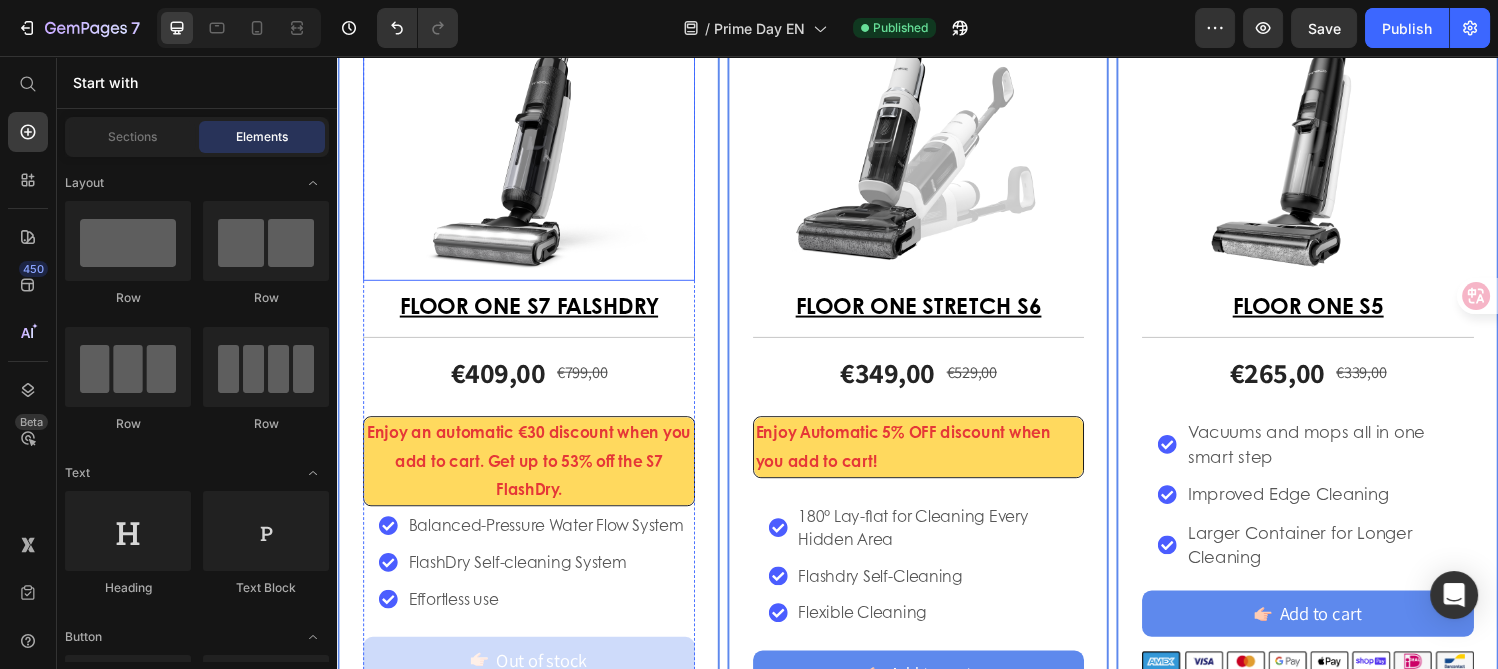 scroll, scrollTop: 2222, scrollLeft: 0, axis: vertical 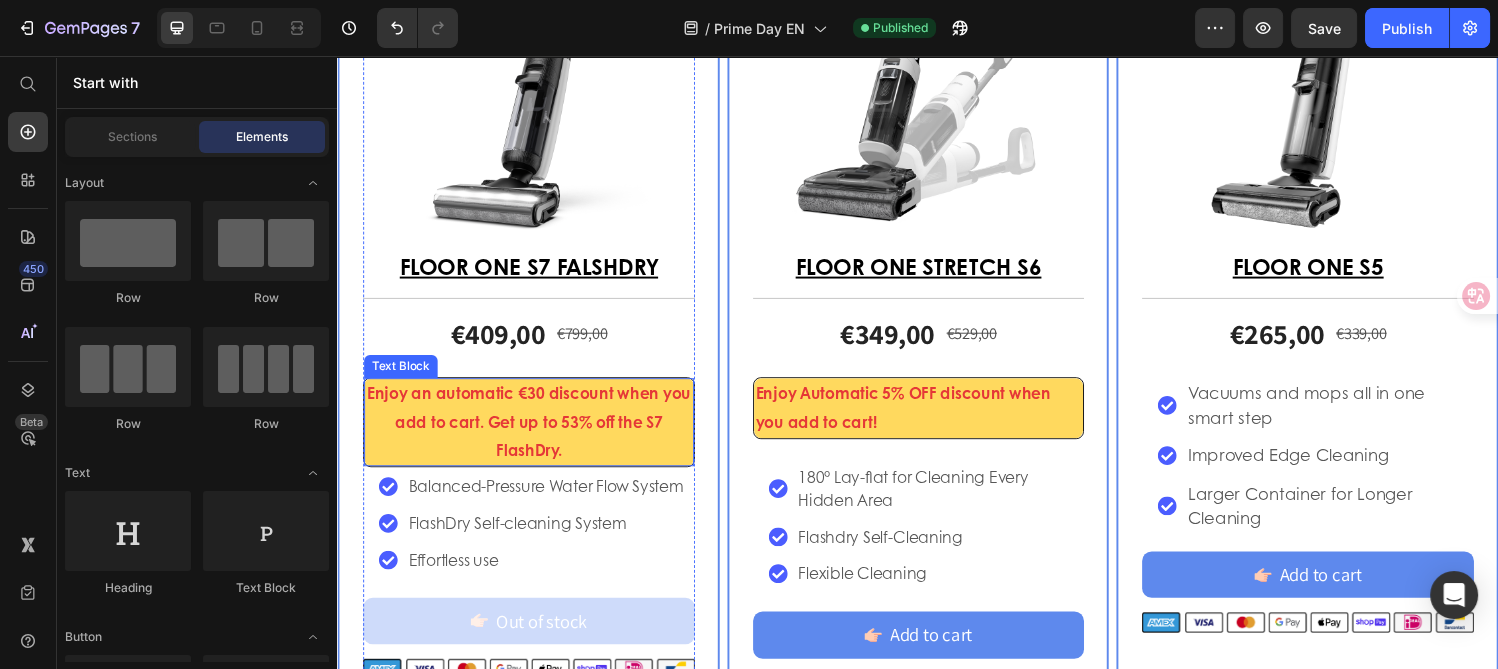 click on "Enjoy an automatic €30 discount when you add to cart. Get up to 53% off the S7 FlashDry." at bounding box center [534, 434] 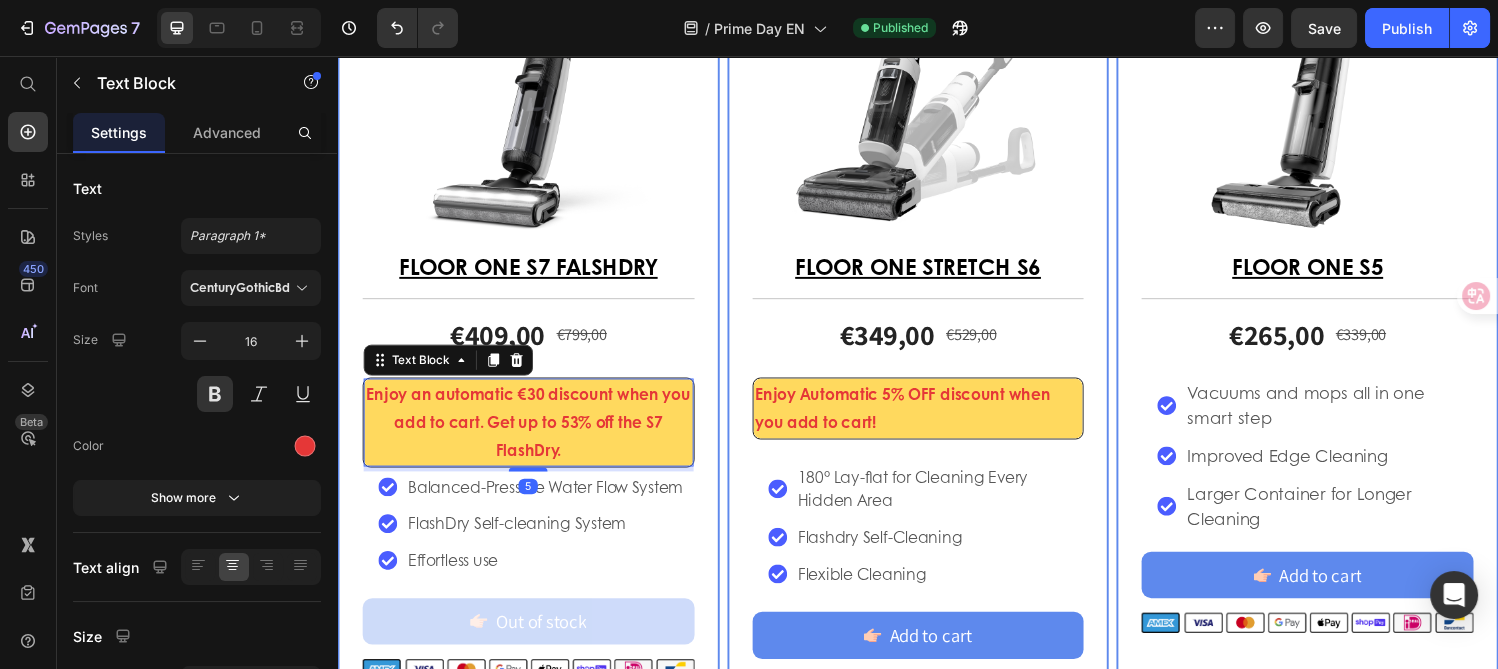 click 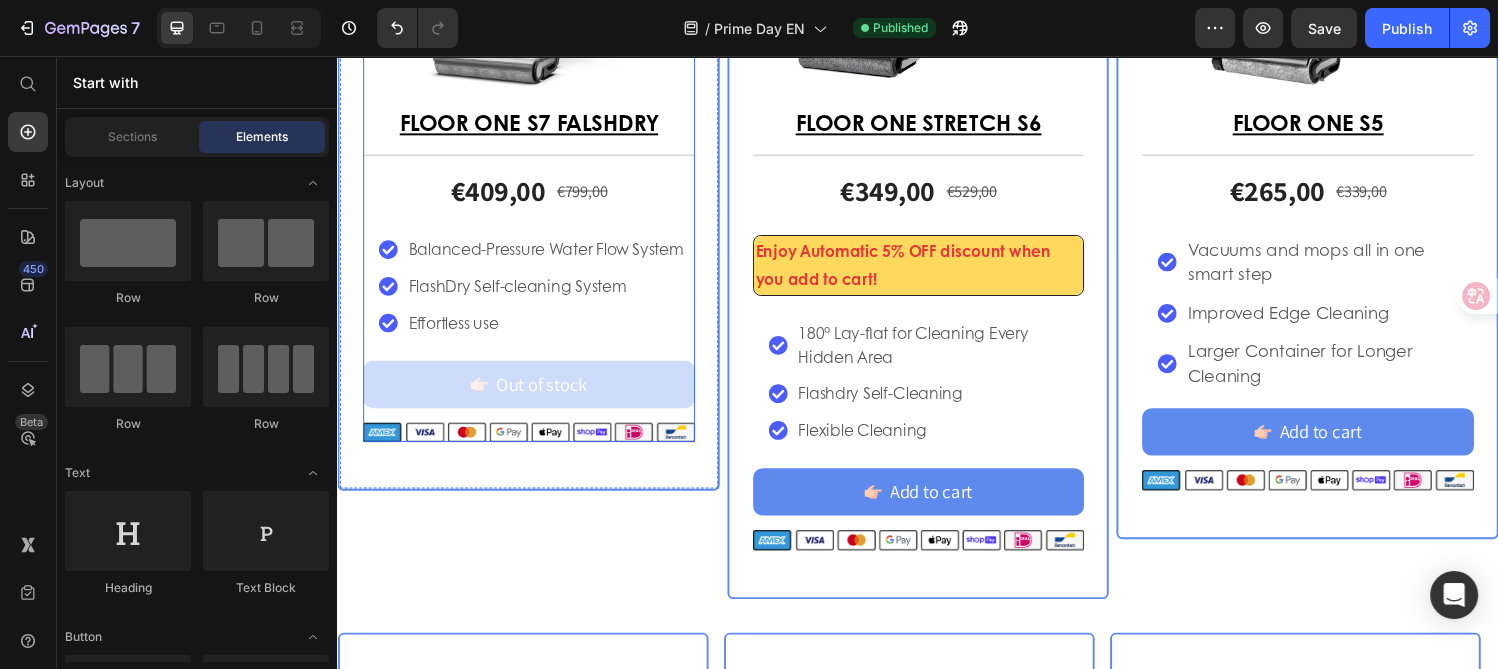 scroll, scrollTop: 1666, scrollLeft: 0, axis: vertical 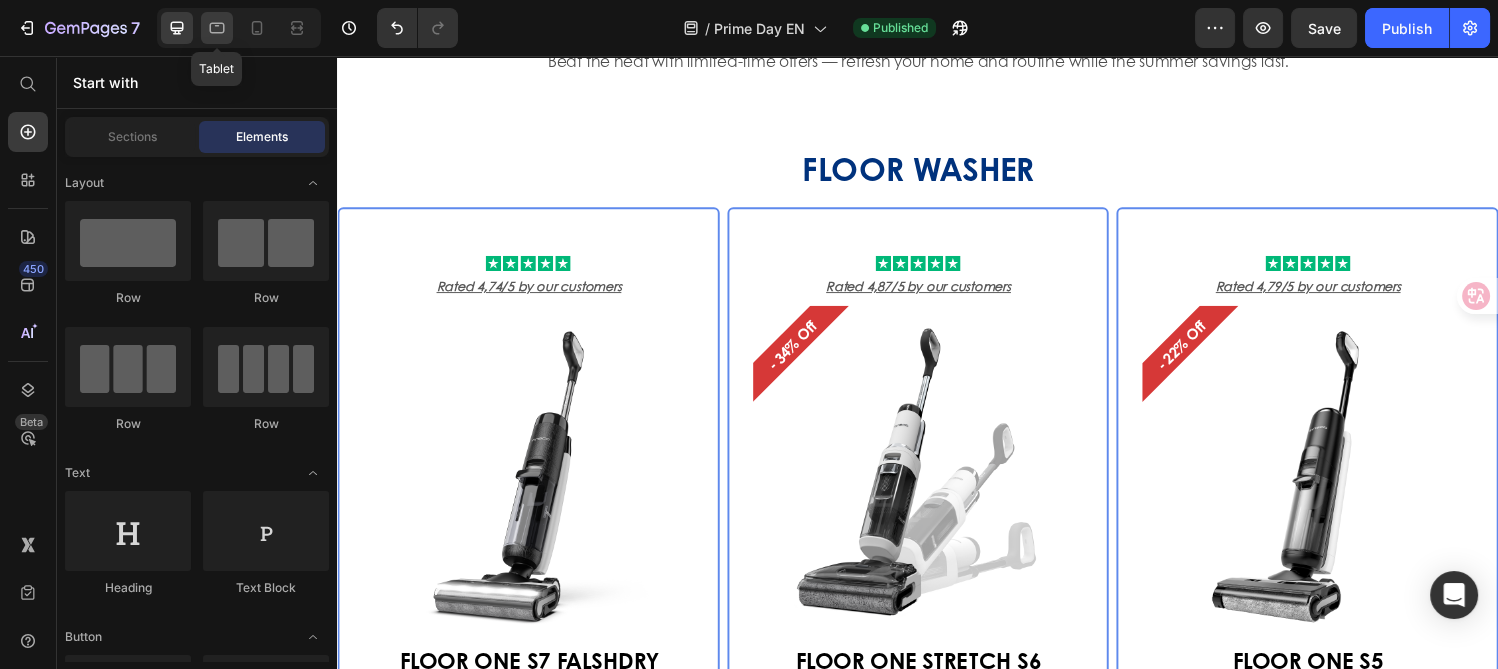 click 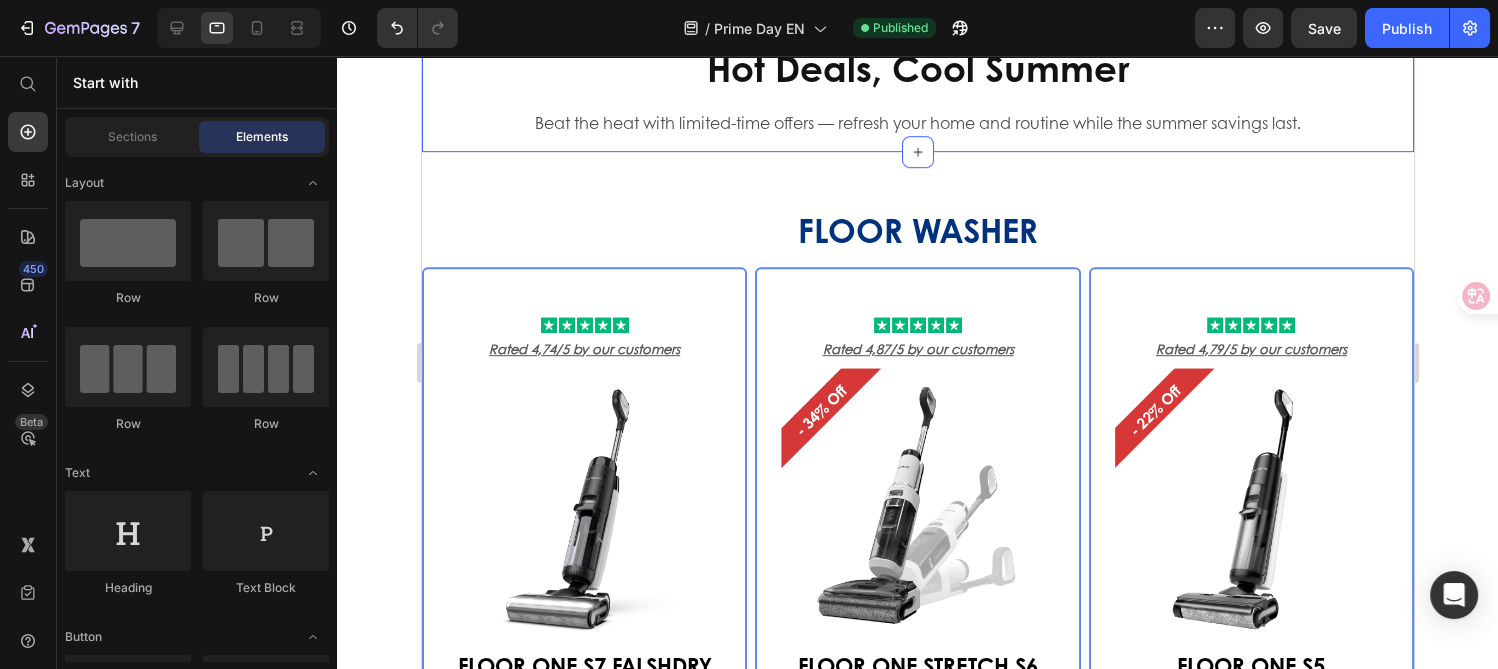 scroll, scrollTop: 2015, scrollLeft: 0, axis: vertical 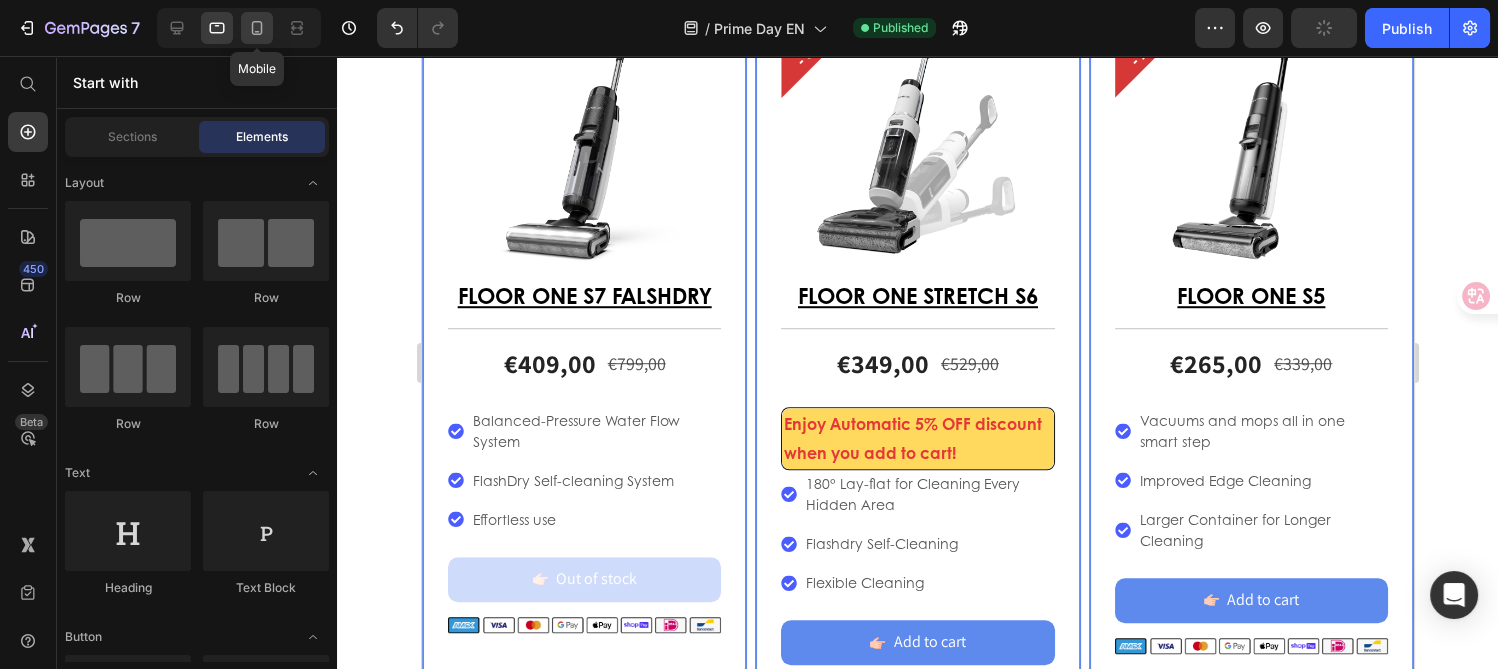 click 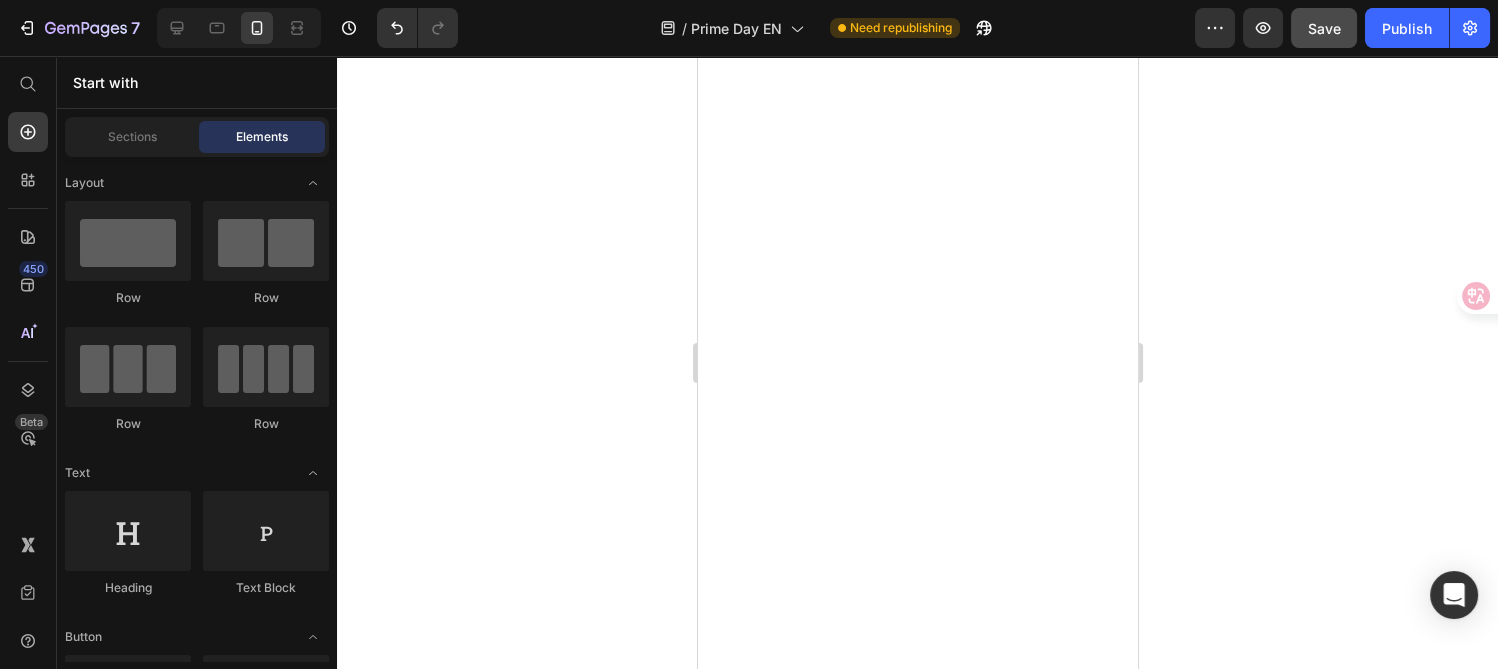 scroll, scrollTop: 672, scrollLeft: 0, axis: vertical 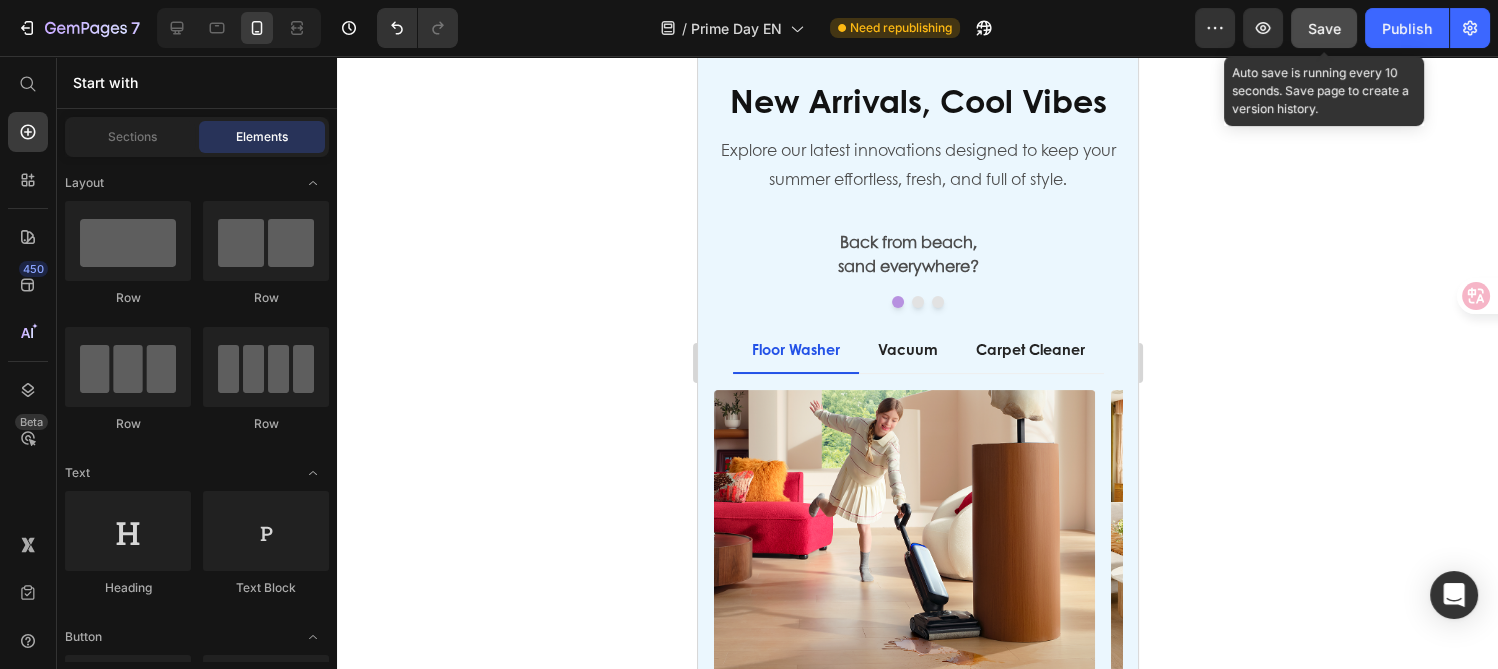 click on "Save" 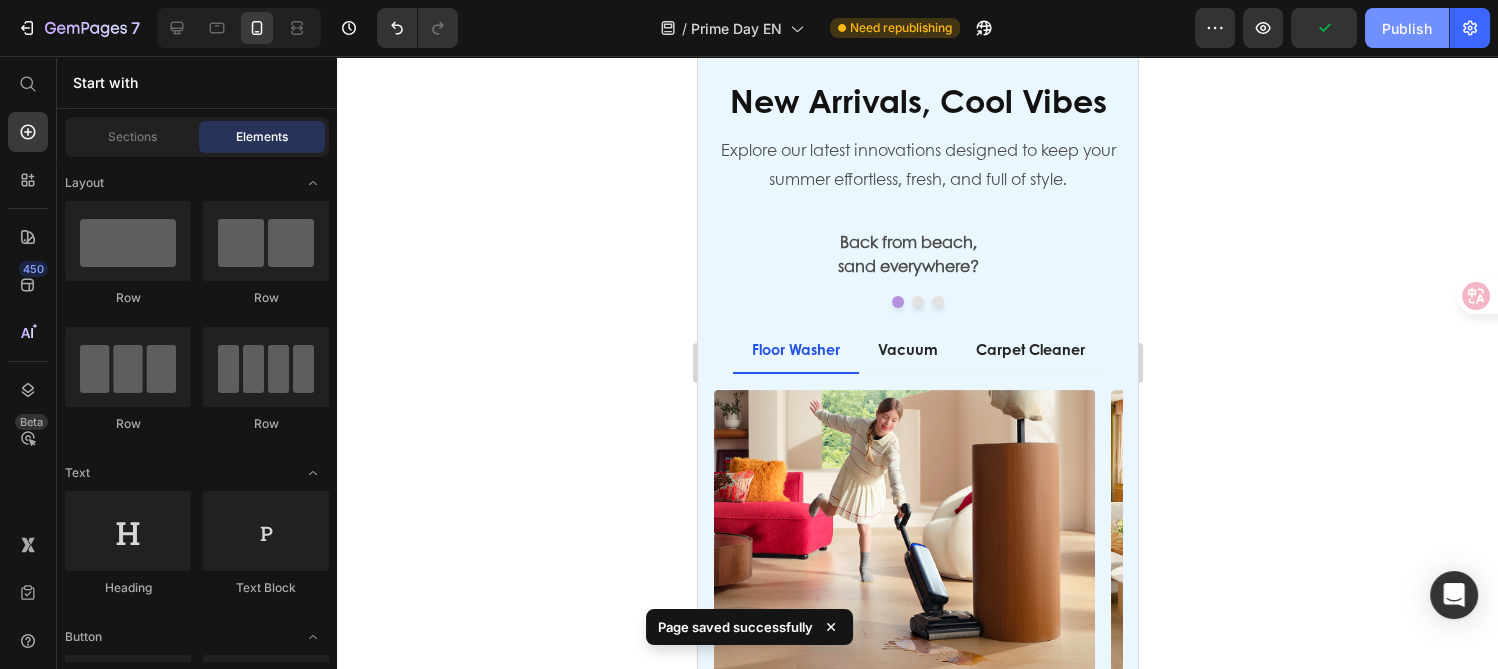click on "Publish" at bounding box center [1407, 28] 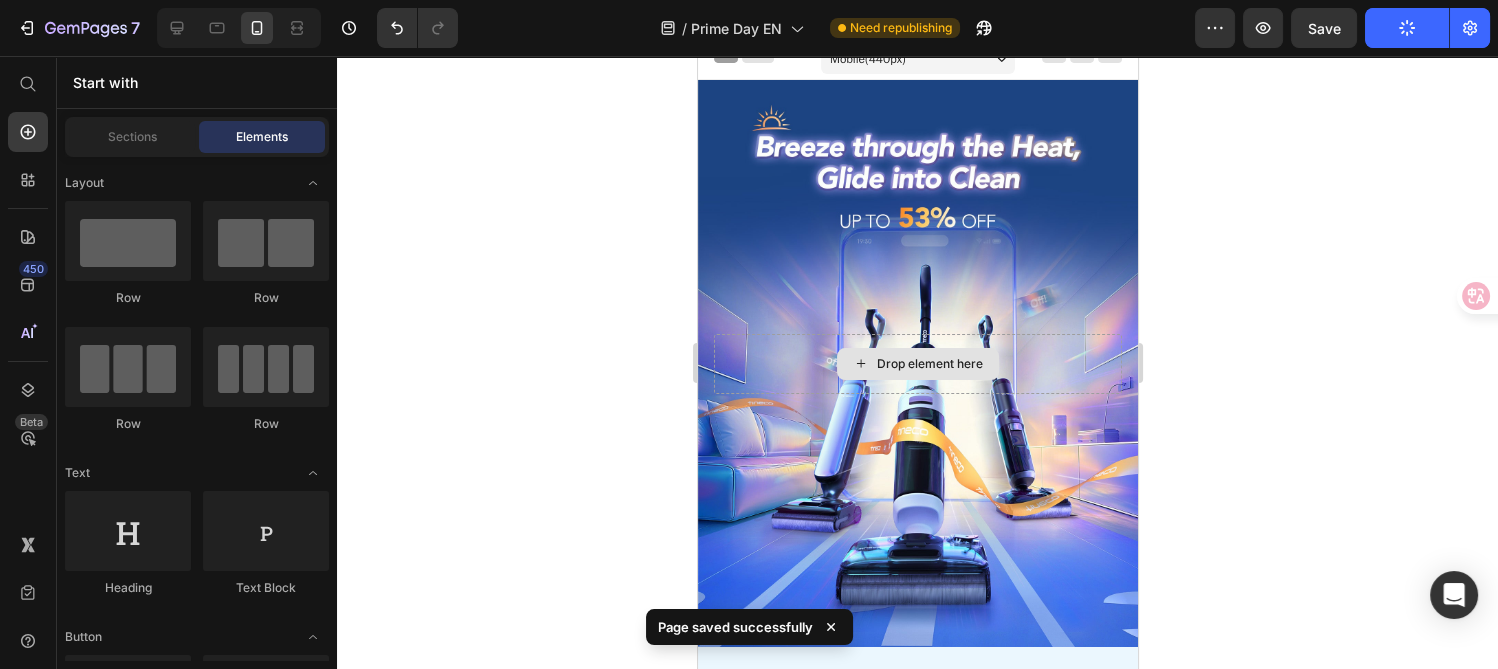 scroll, scrollTop: 0, scrollLeft: 0, axis: both 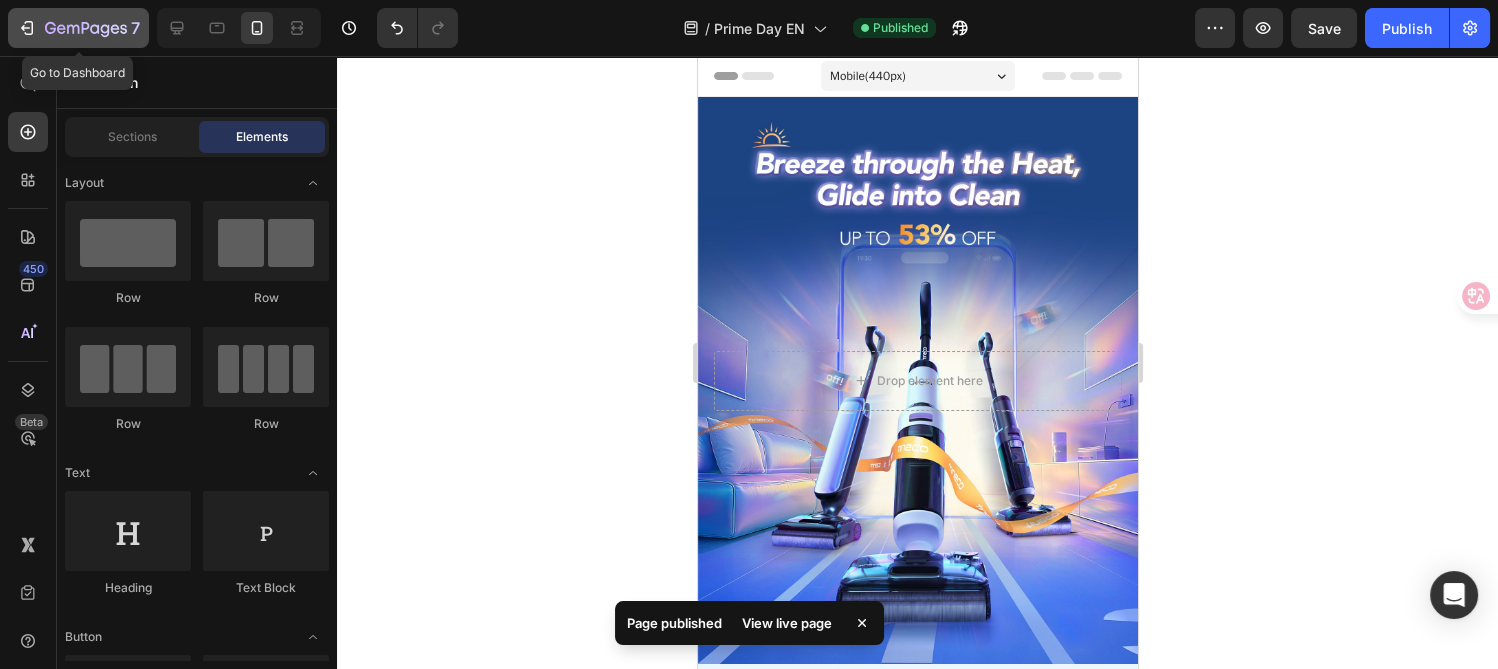 click on "7" 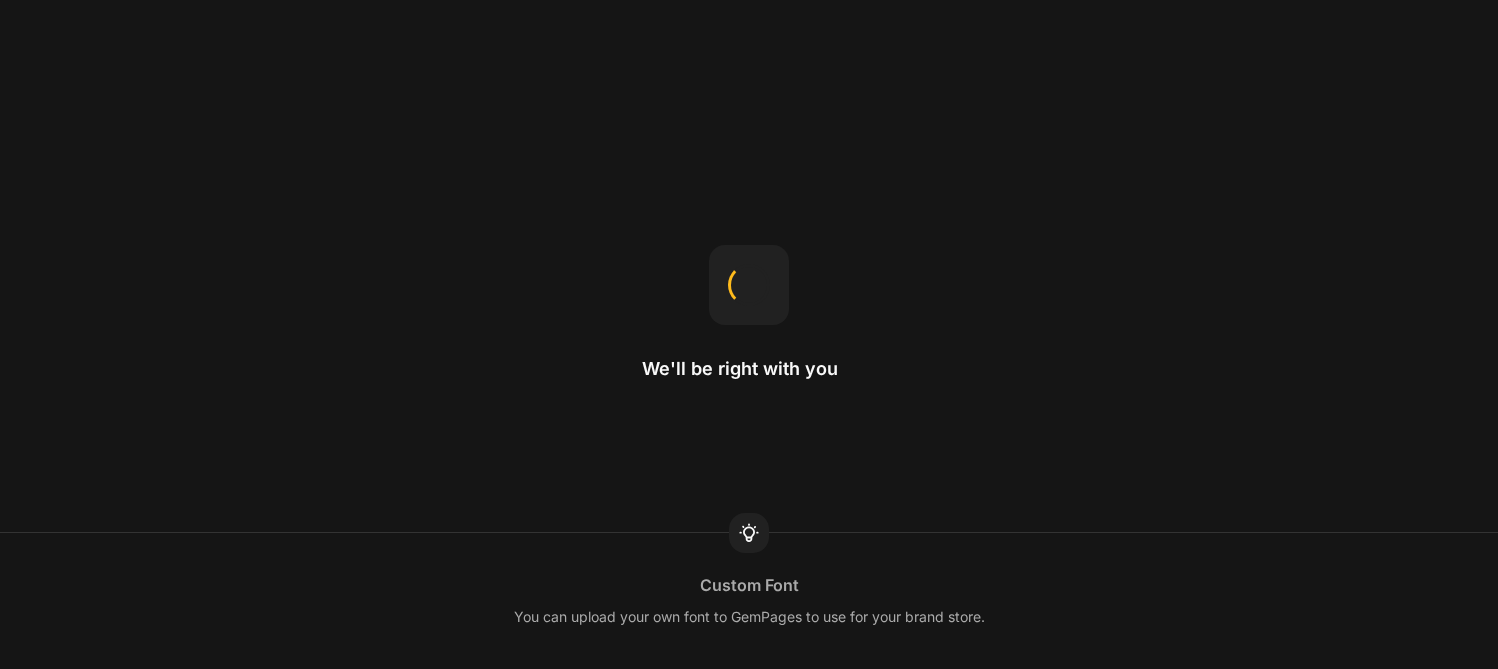 scroll, scrollTop: 0, scrollLeft: 0, axis: both 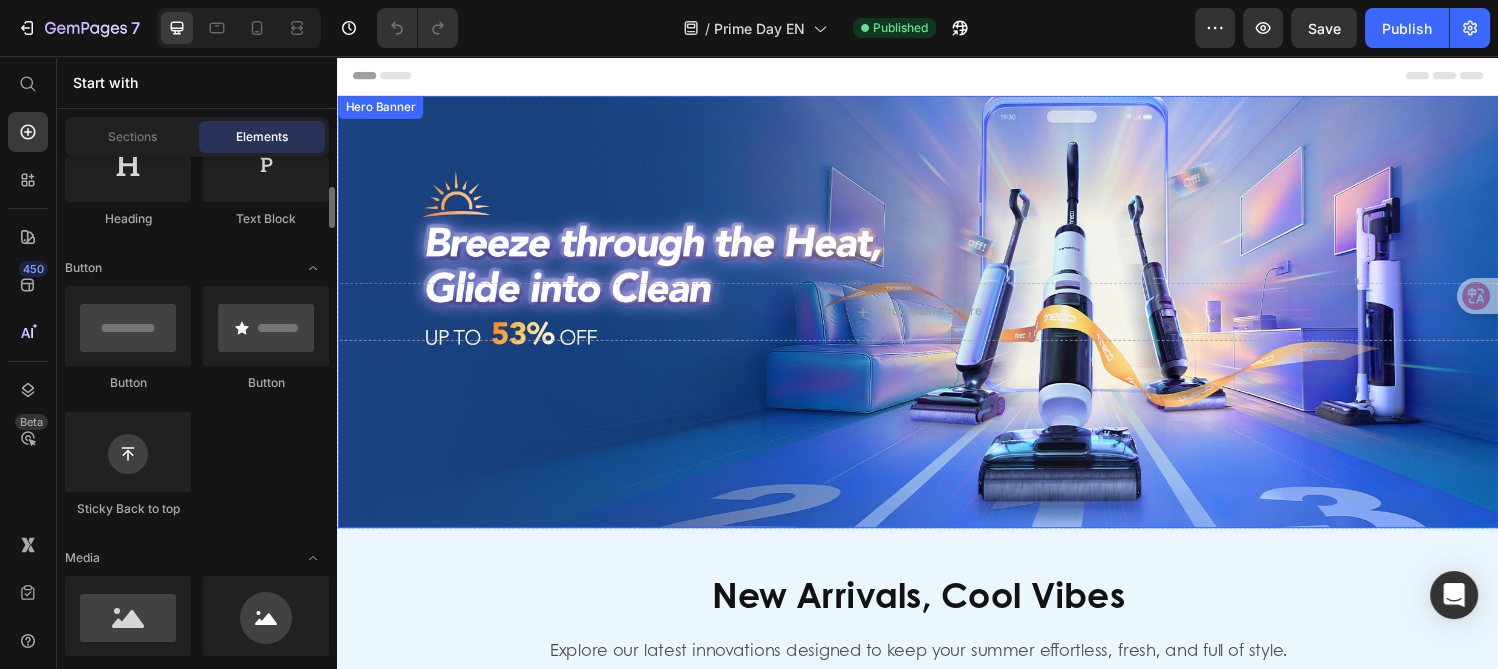 click at bounding box center [937, 320] 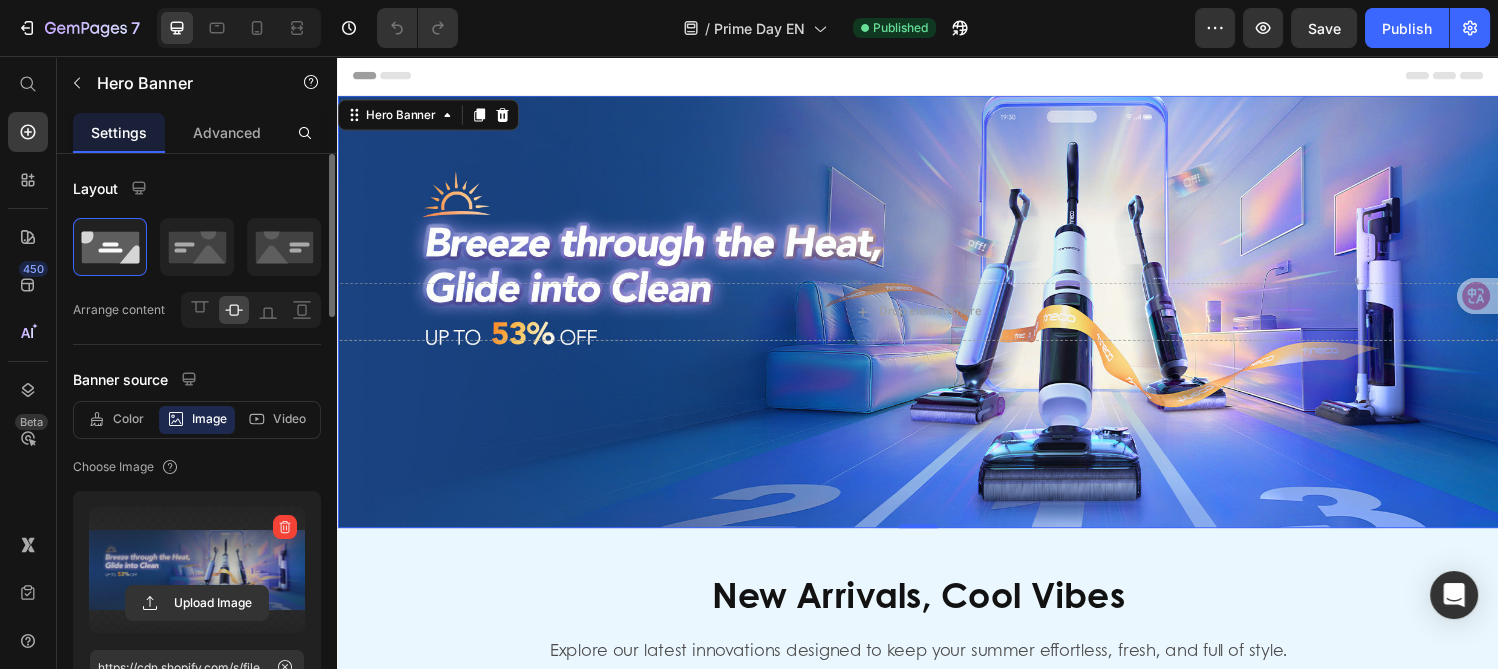 click at bounding box center (197, 570) 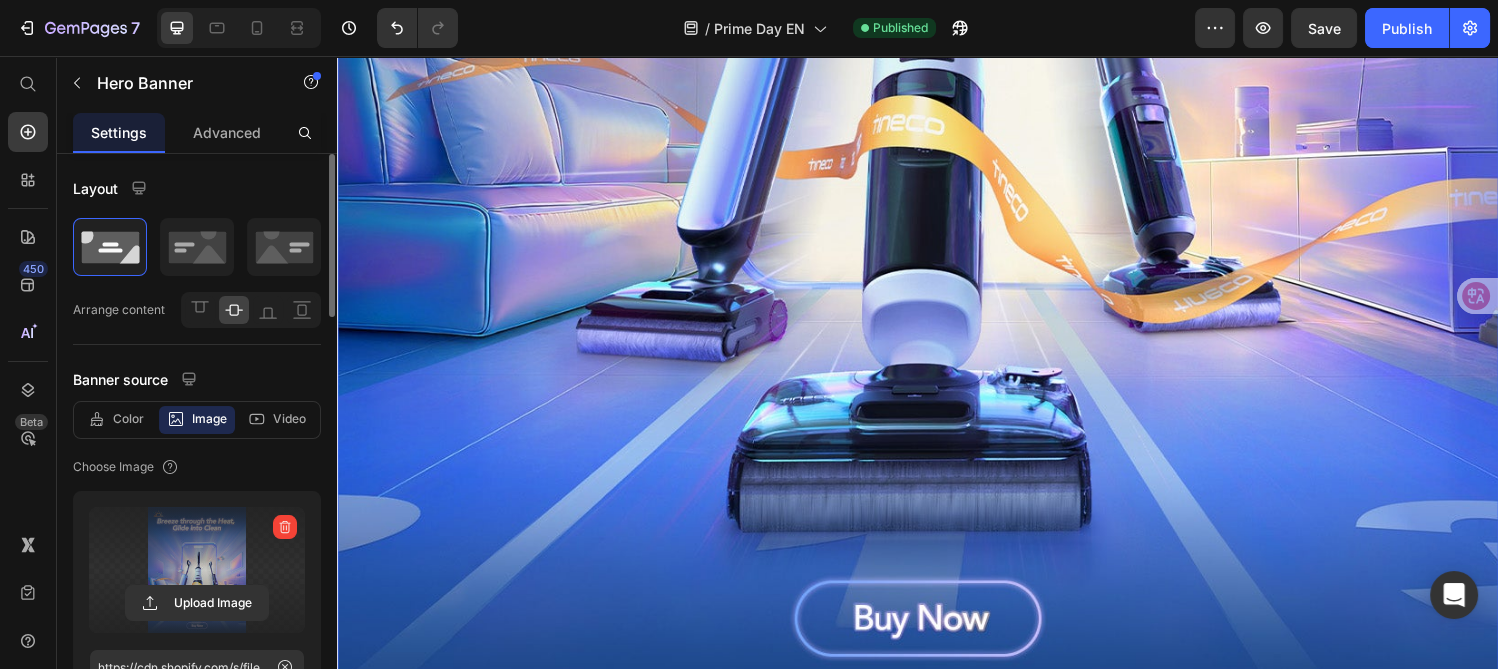 scroll, scrollTop: 1111, scrollLeft: 0, axis: vertical 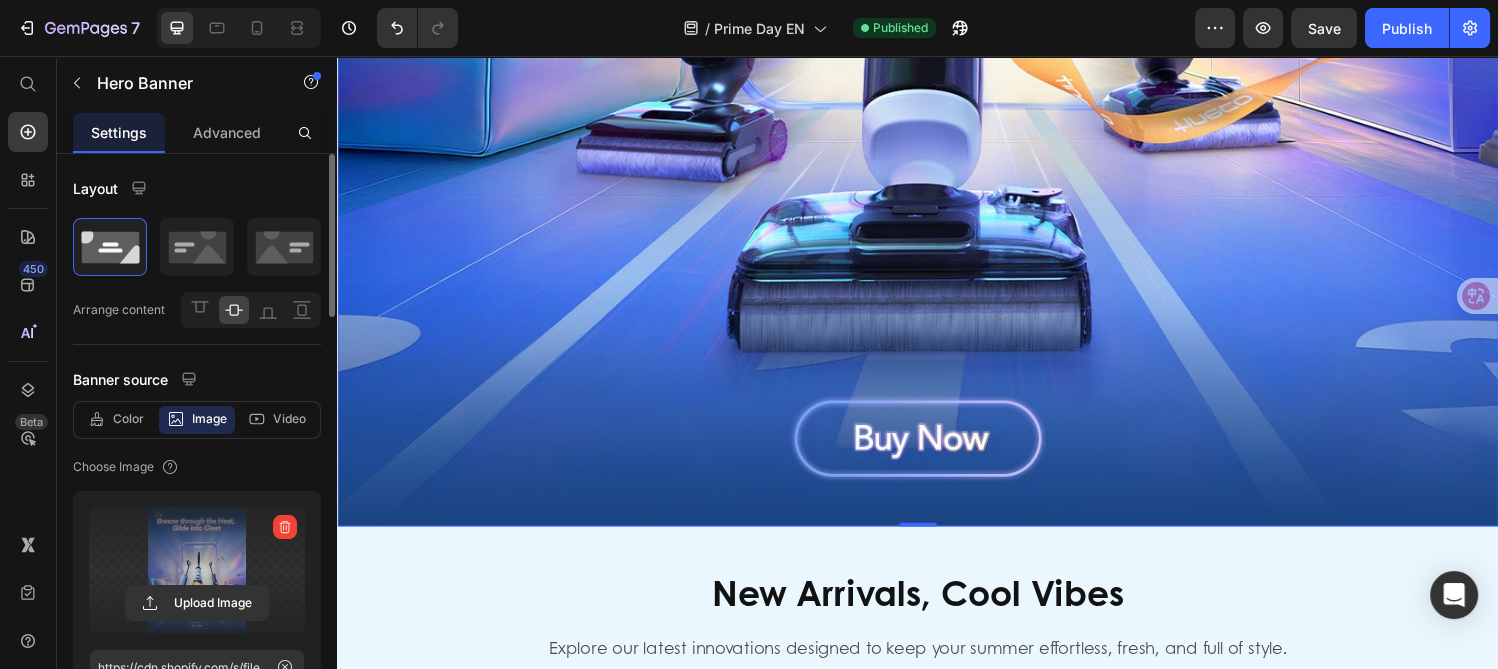 click at bounding box center [197, 570] 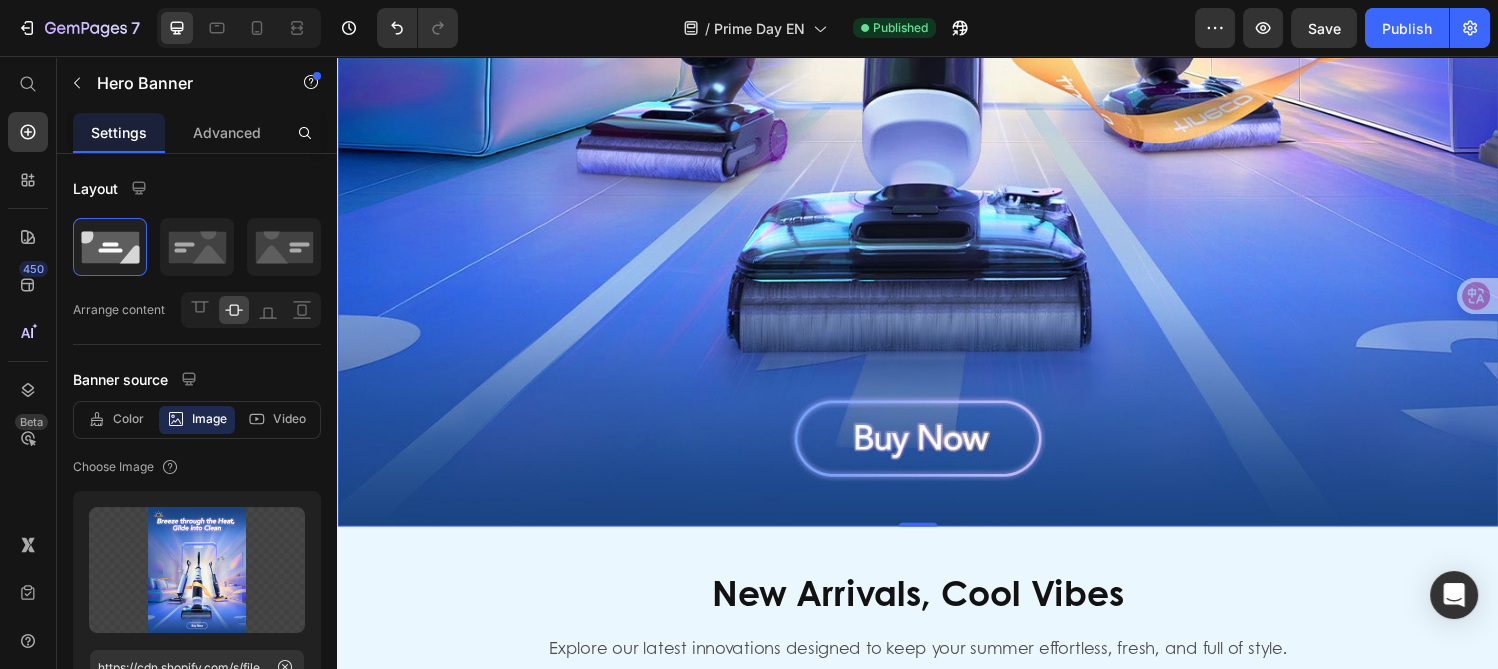 click at bounding box center [413, 28] 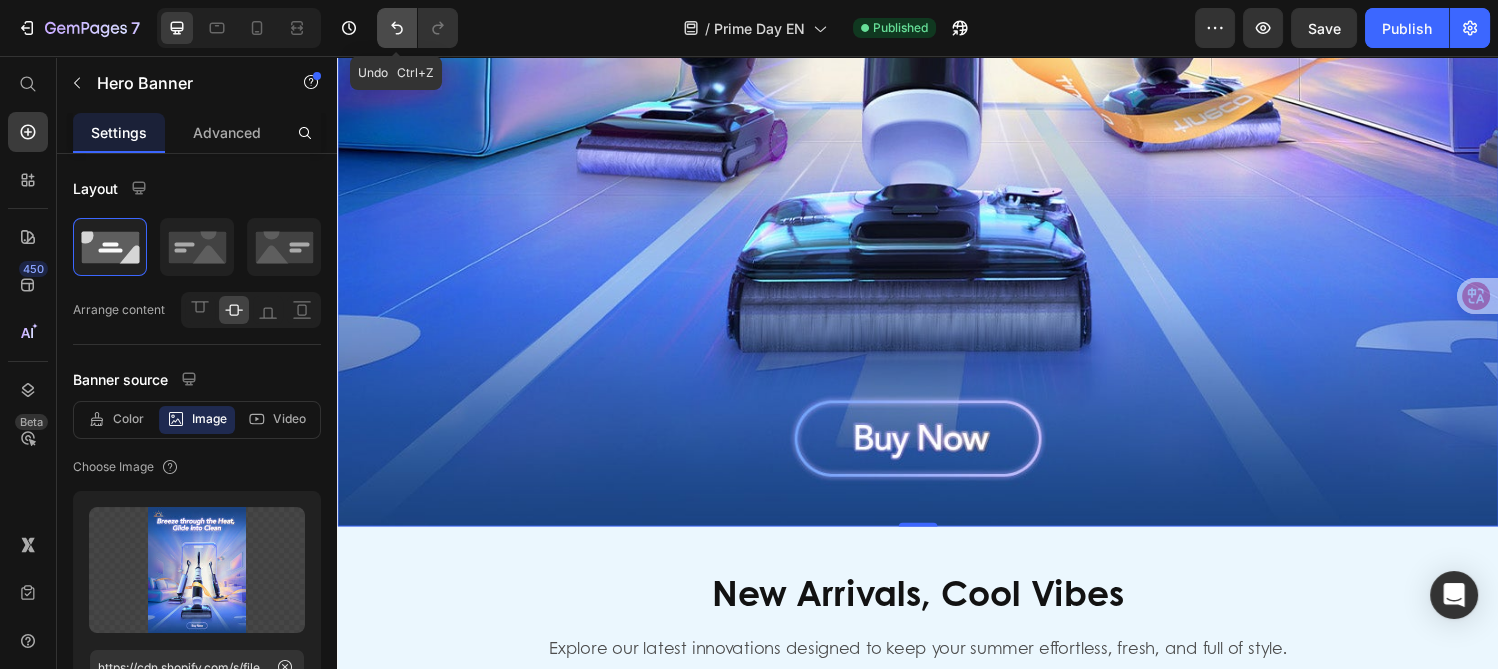 click 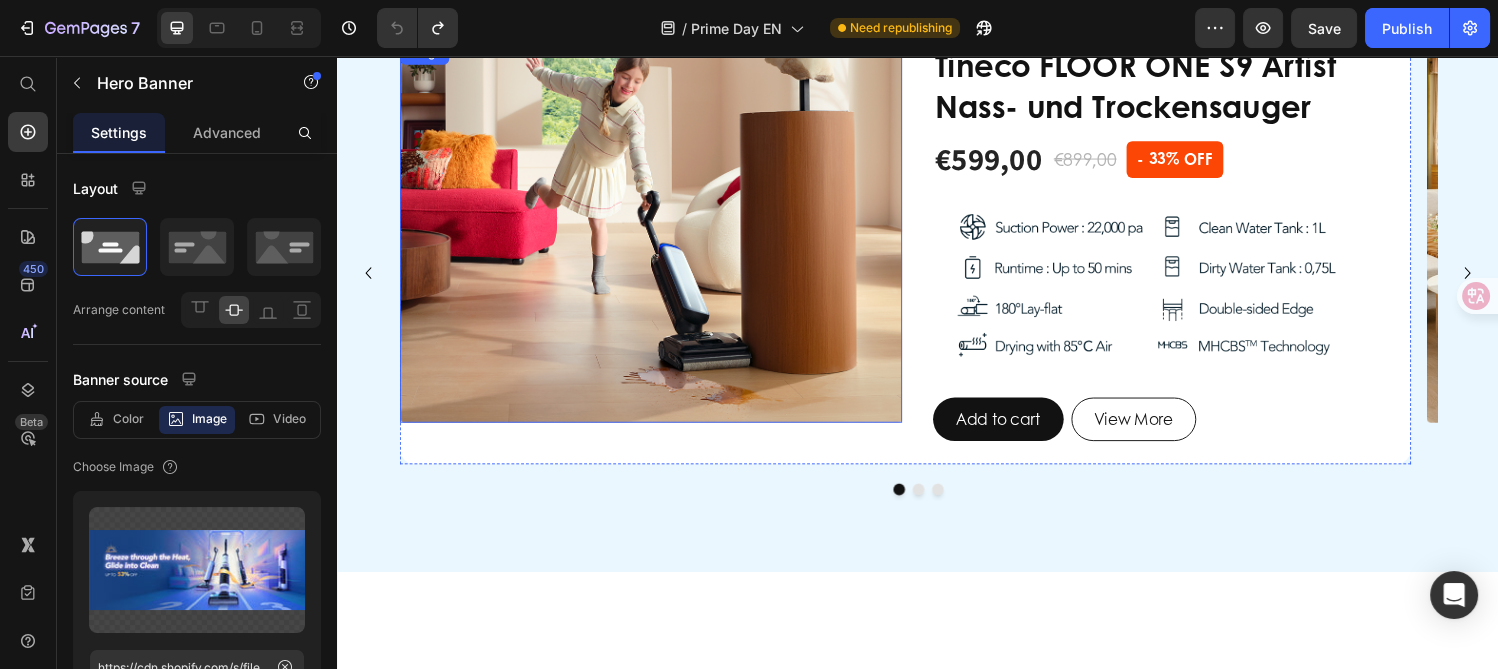scroll, scrollTop: 0, scrollLeft: 0, axis: both 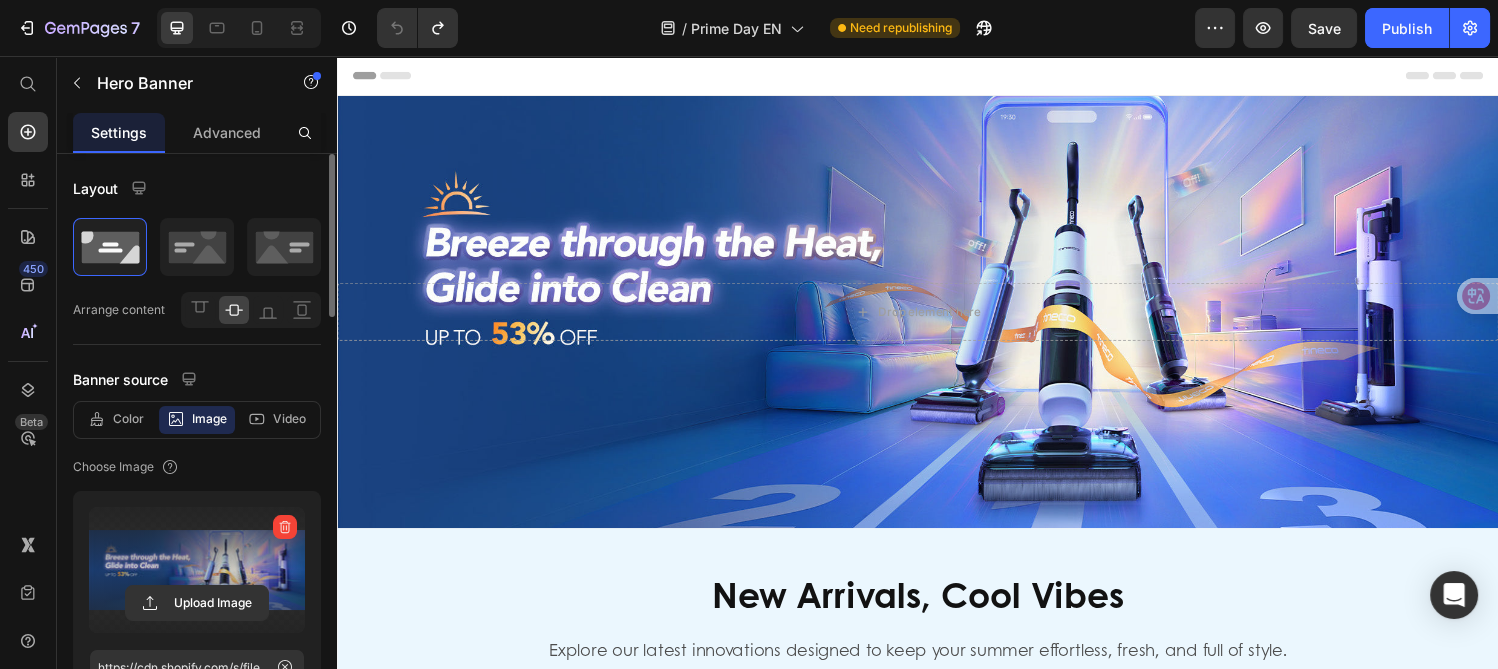 click at bounding box center [197, 570] 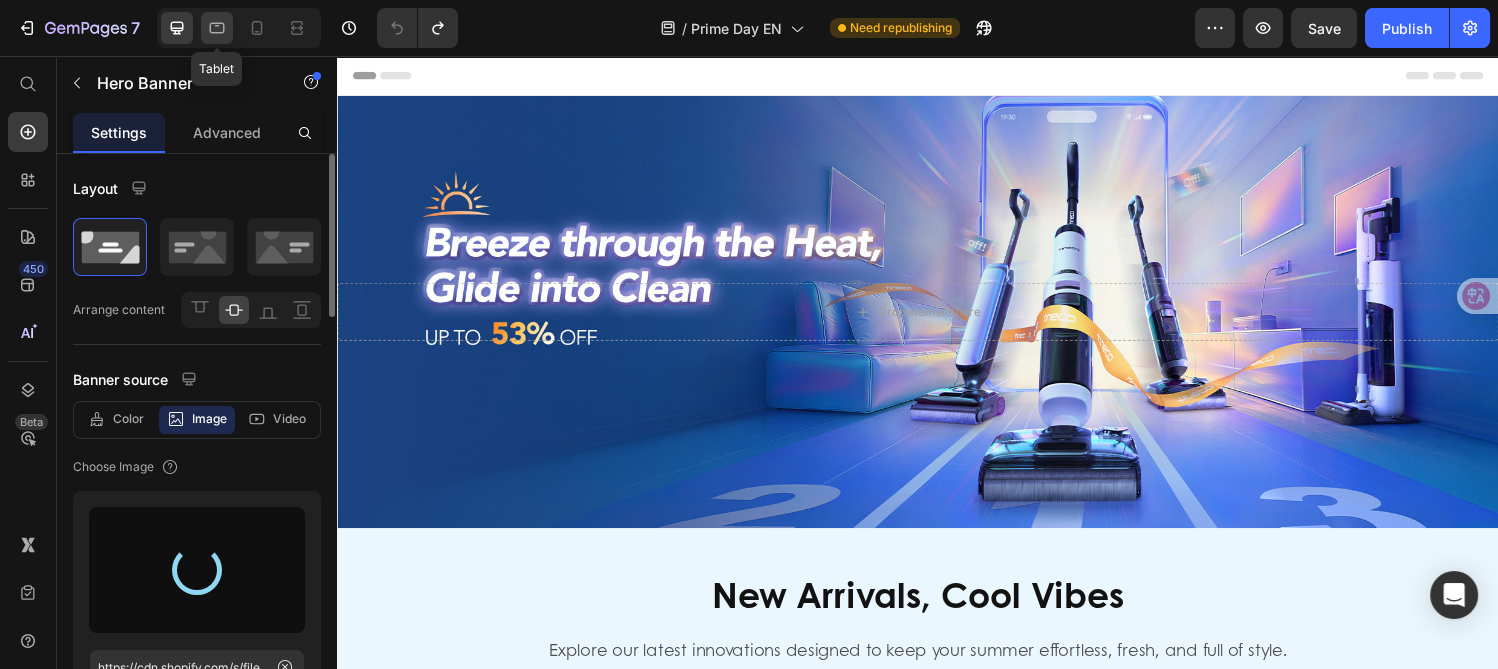 type on "https://cdn.shopify.com/s/files/1/0551/9032/3355/files/gempages_490429751039624071-69b395d5-4372-4291-b1f8-da453e1c349a.jpg" 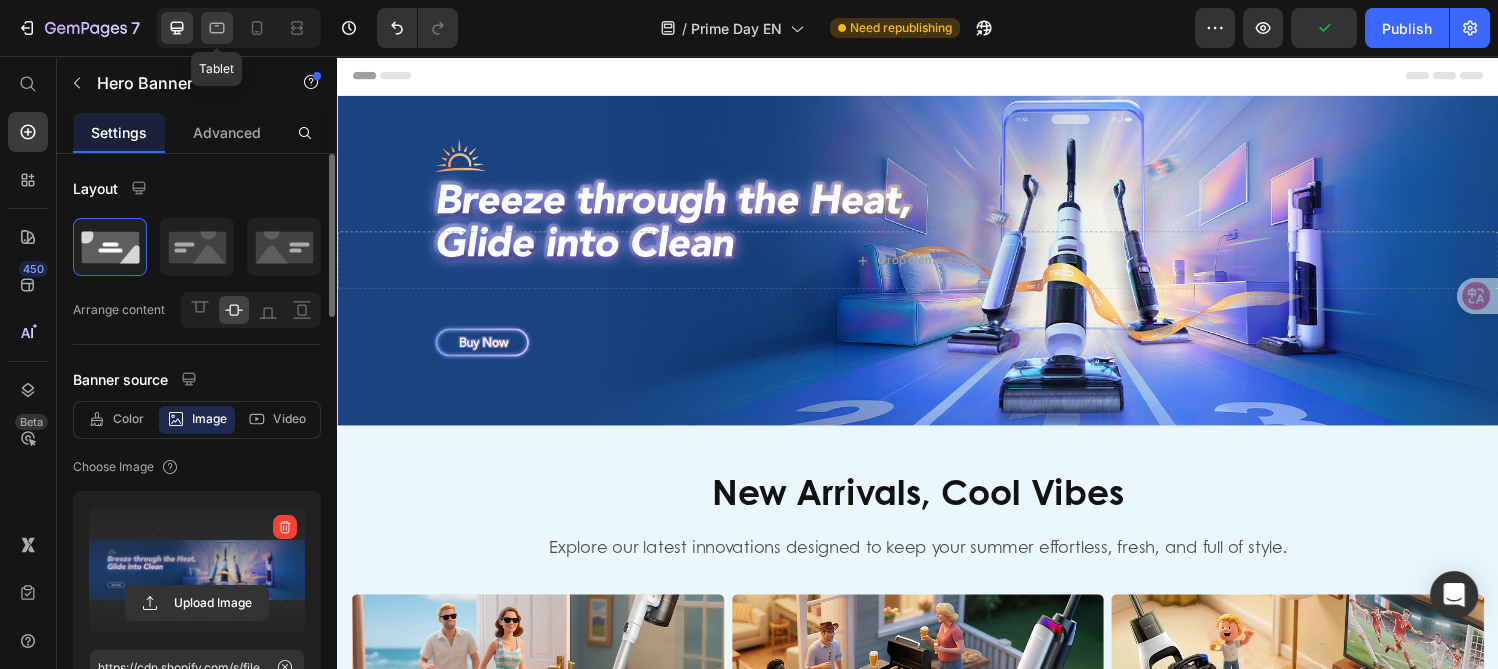 click 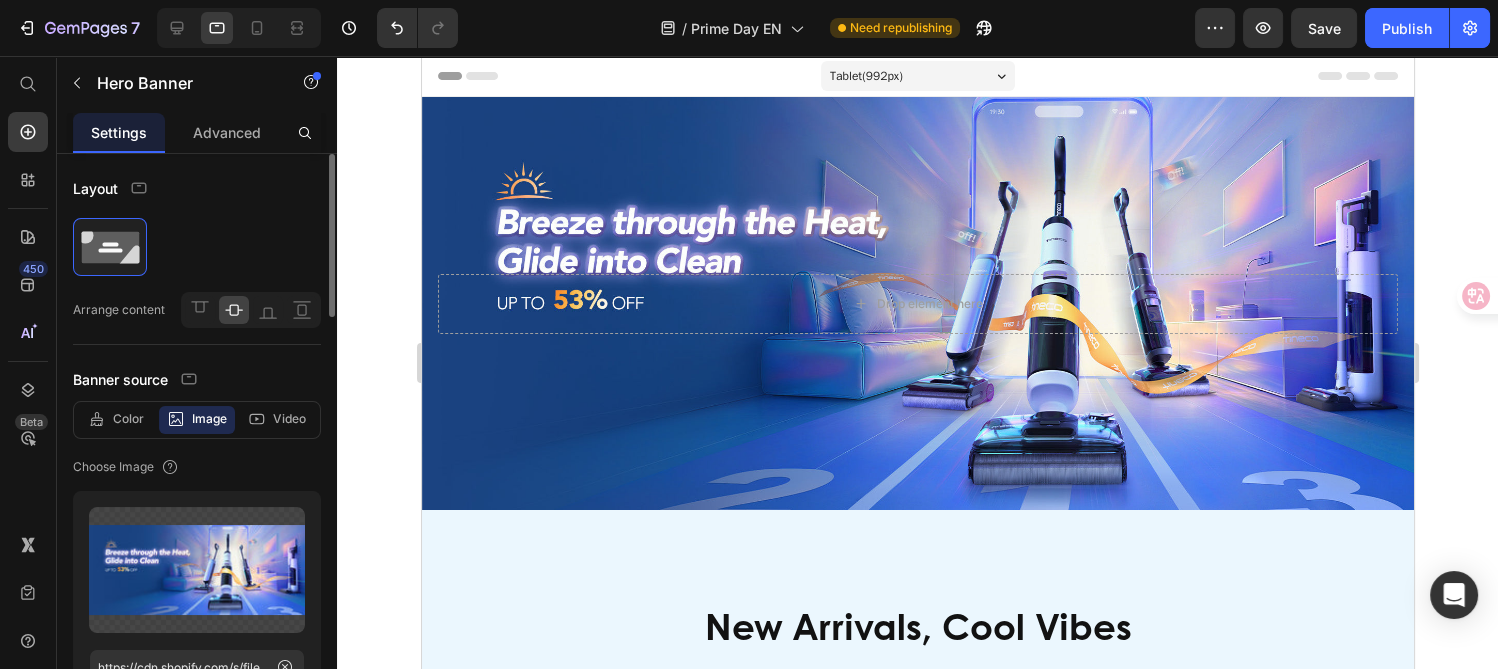 click at bounding box center [917, 303] 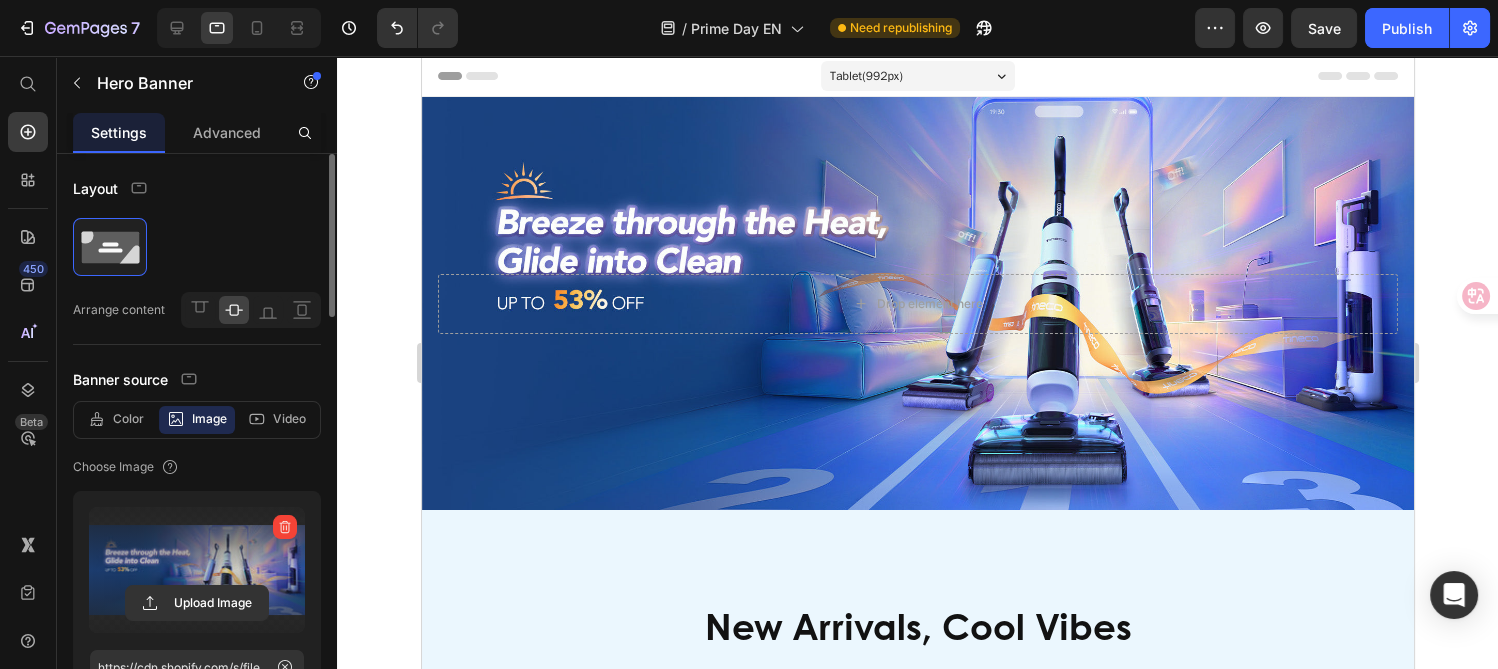 click at bounding box center [197, 570] 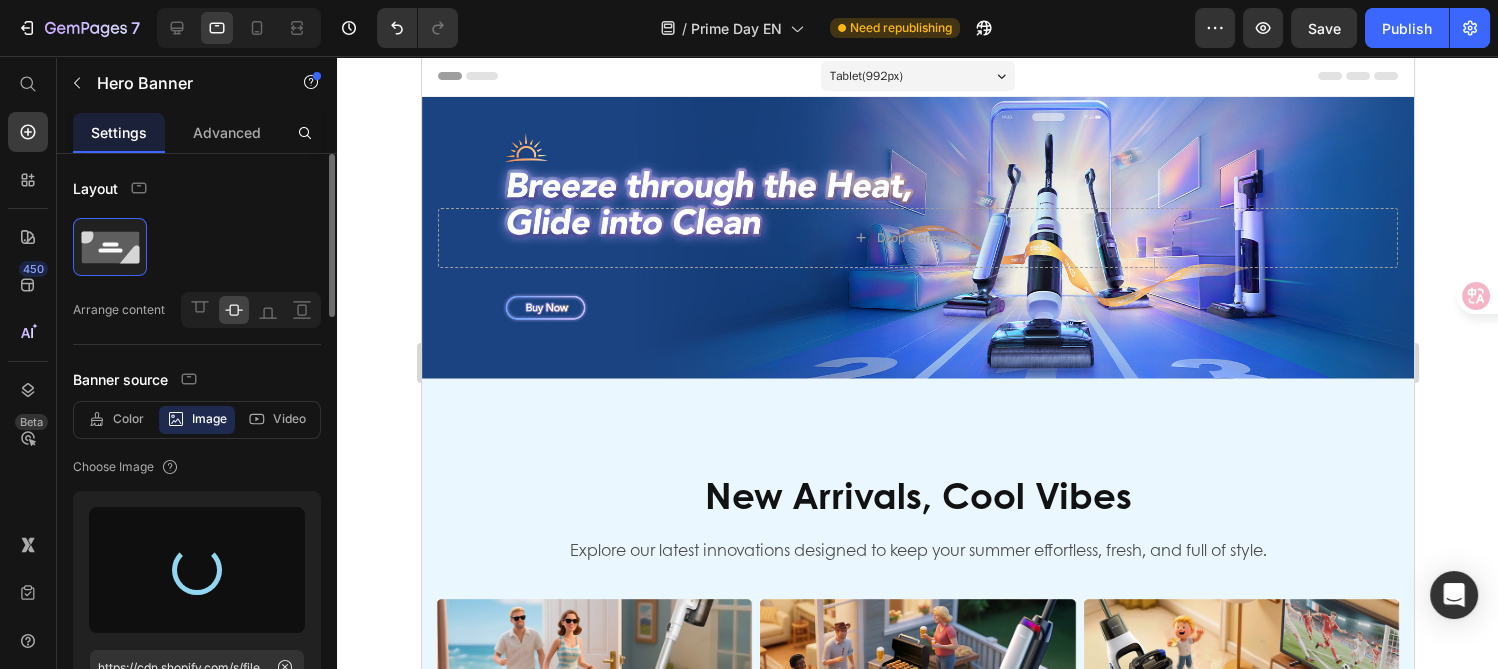 type on "https://cdn.shopify.com/s/files/1/0551/9032/3355/files/gempages_490429751039624071-69b395d5-4372-4291-b1f8-da453e1c349a.jpg" 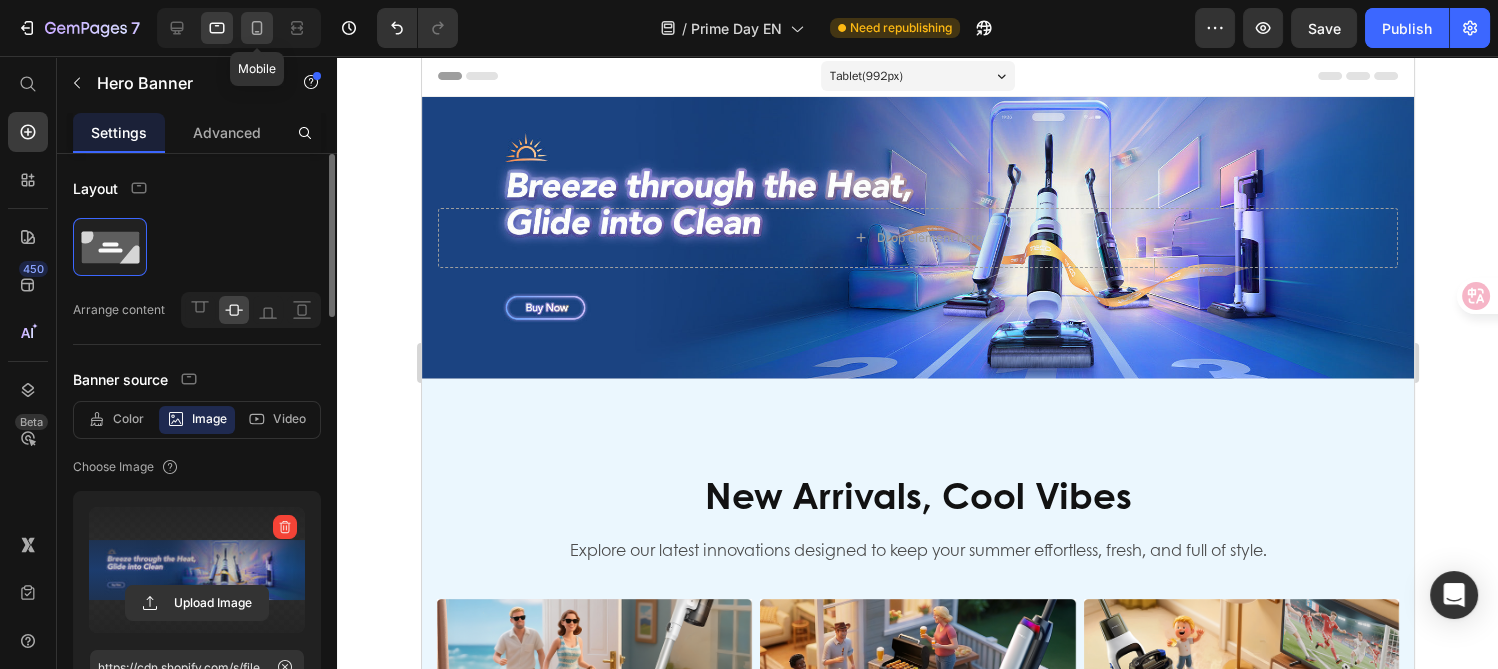 click 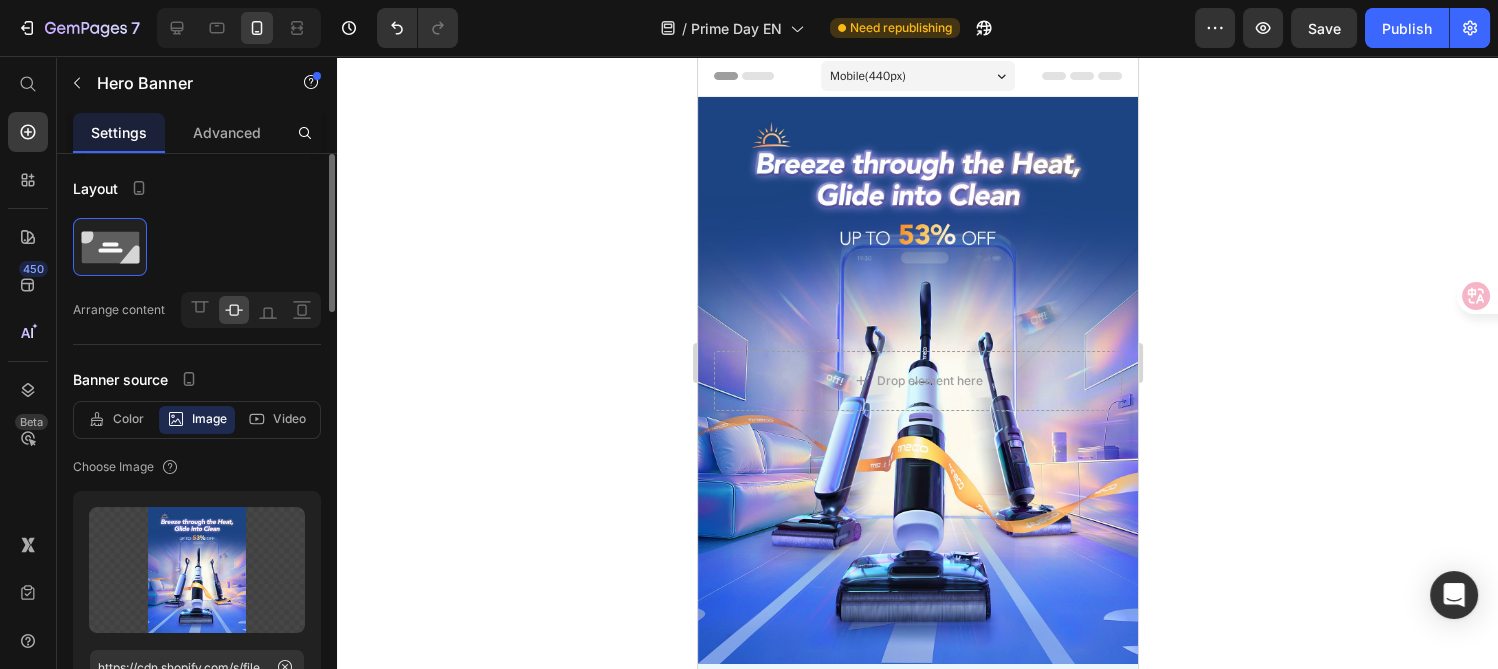 click at bounding box center [917, 380] 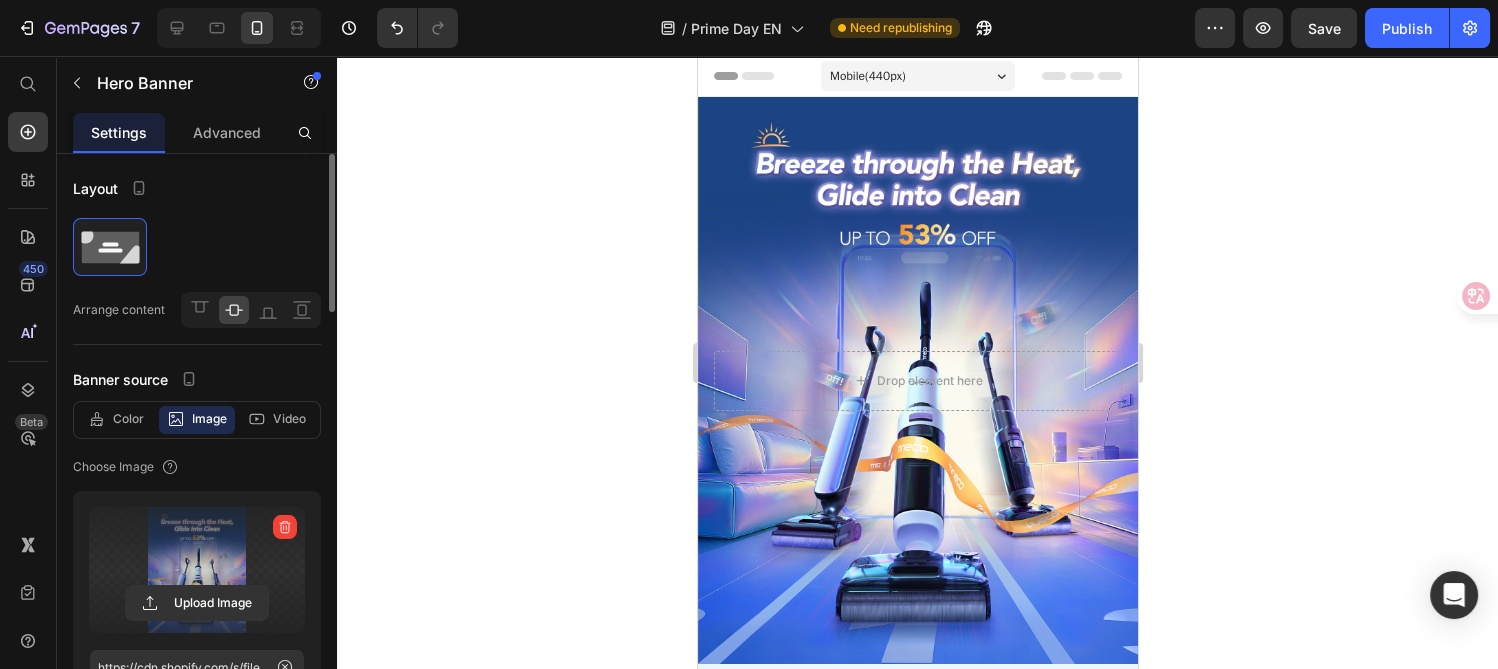click at bounding box center [197, 570] 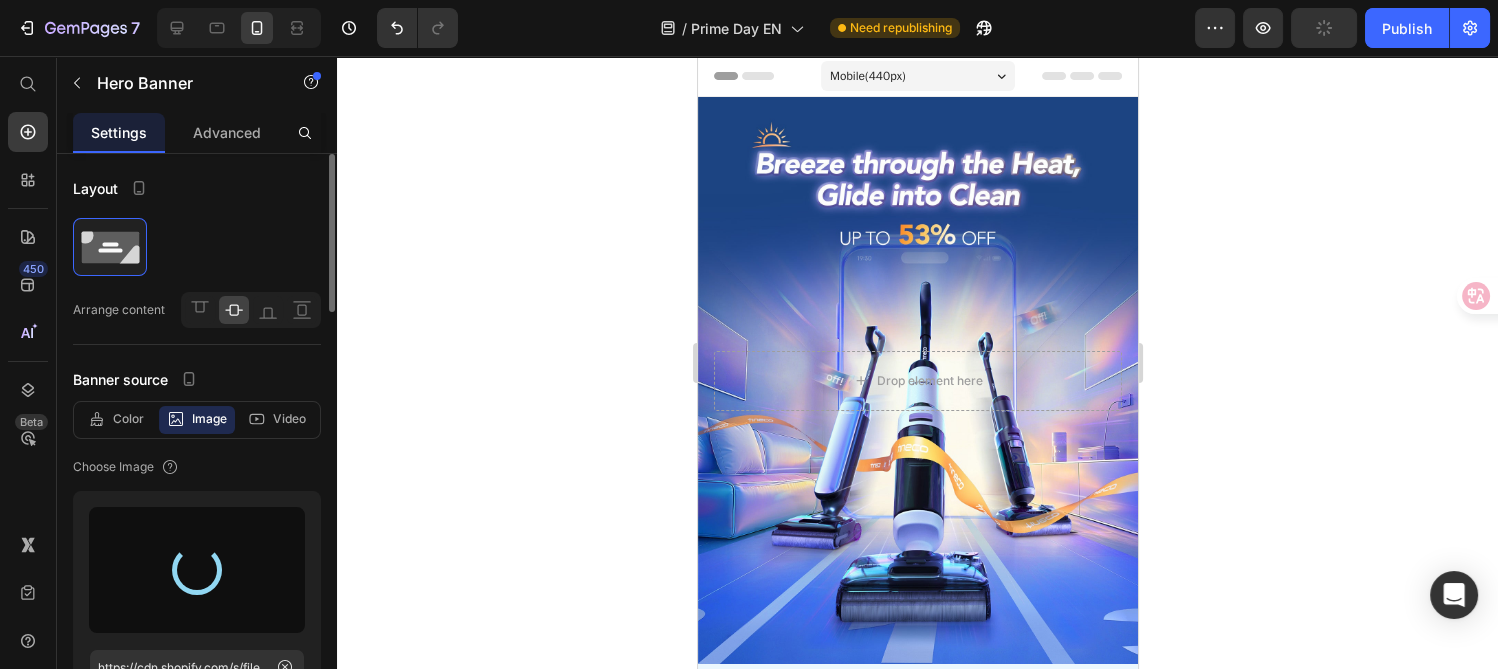 type on "https://cdn.shopify.com/s/files/1/0551/9032/3355/files/gempages_490429751039624071-514e7b91-0801-45c9-8aa7-2bbfa2fbc8b9.jpg" 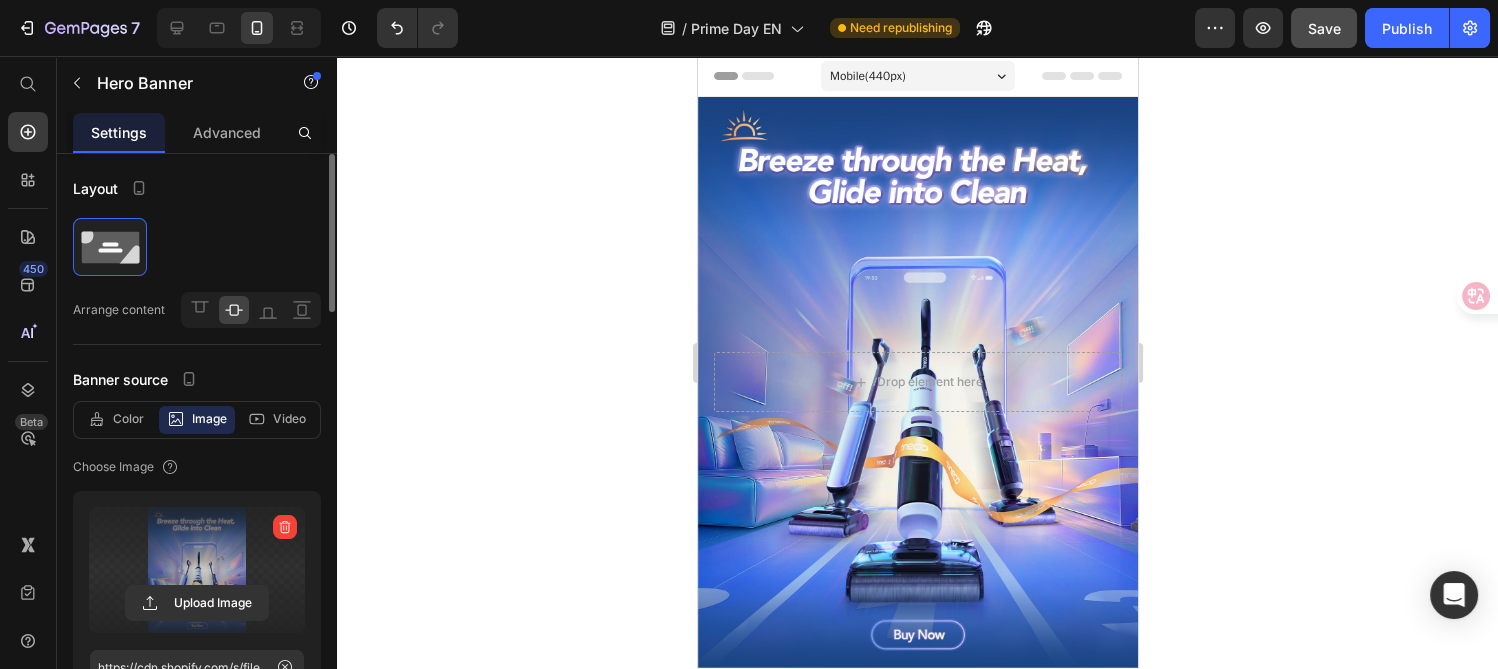 click on "Save" at bounding box center (1324, 28) 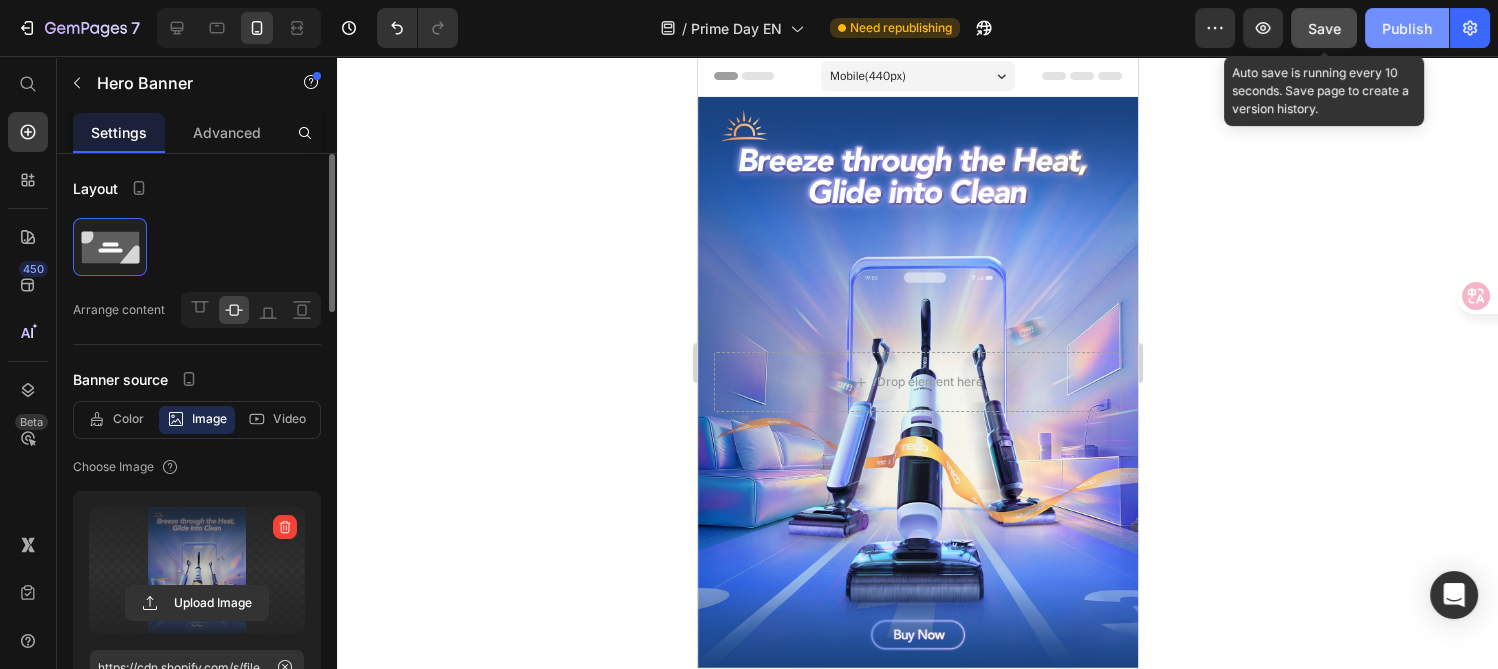 click on "Publish" 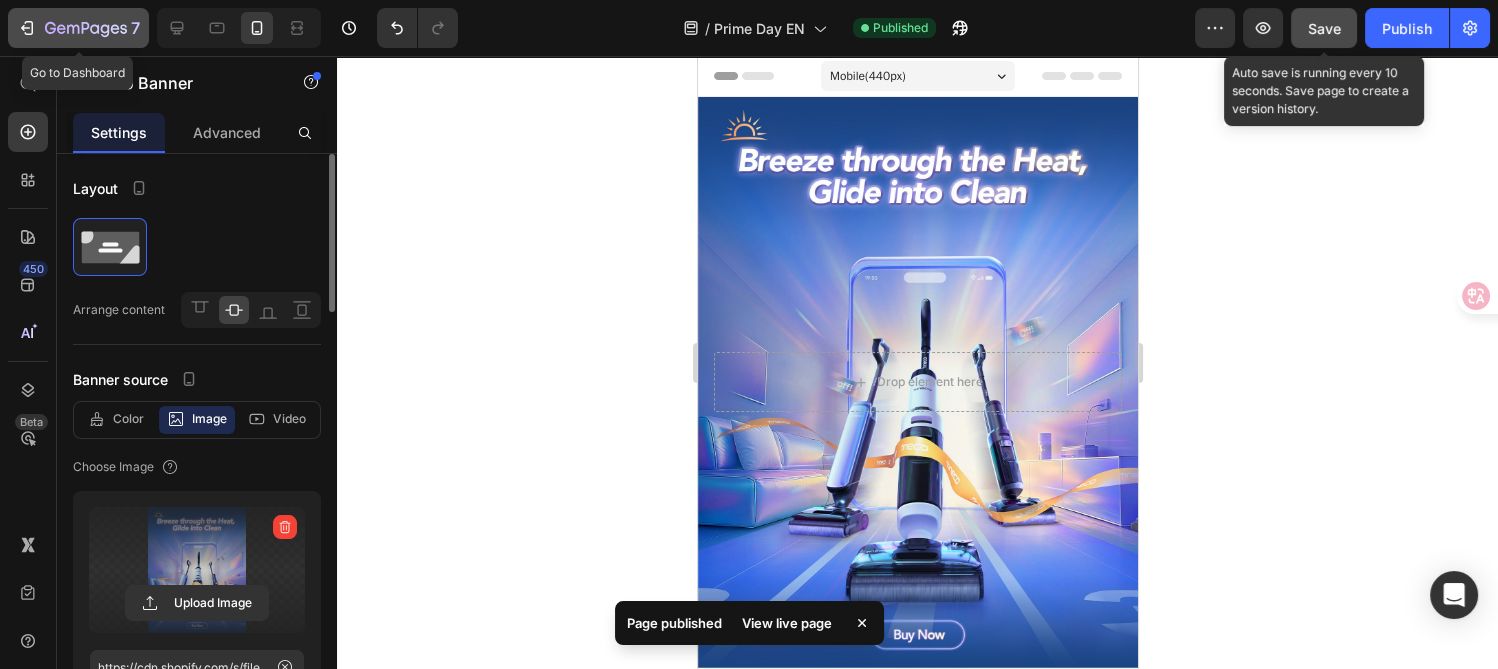 click 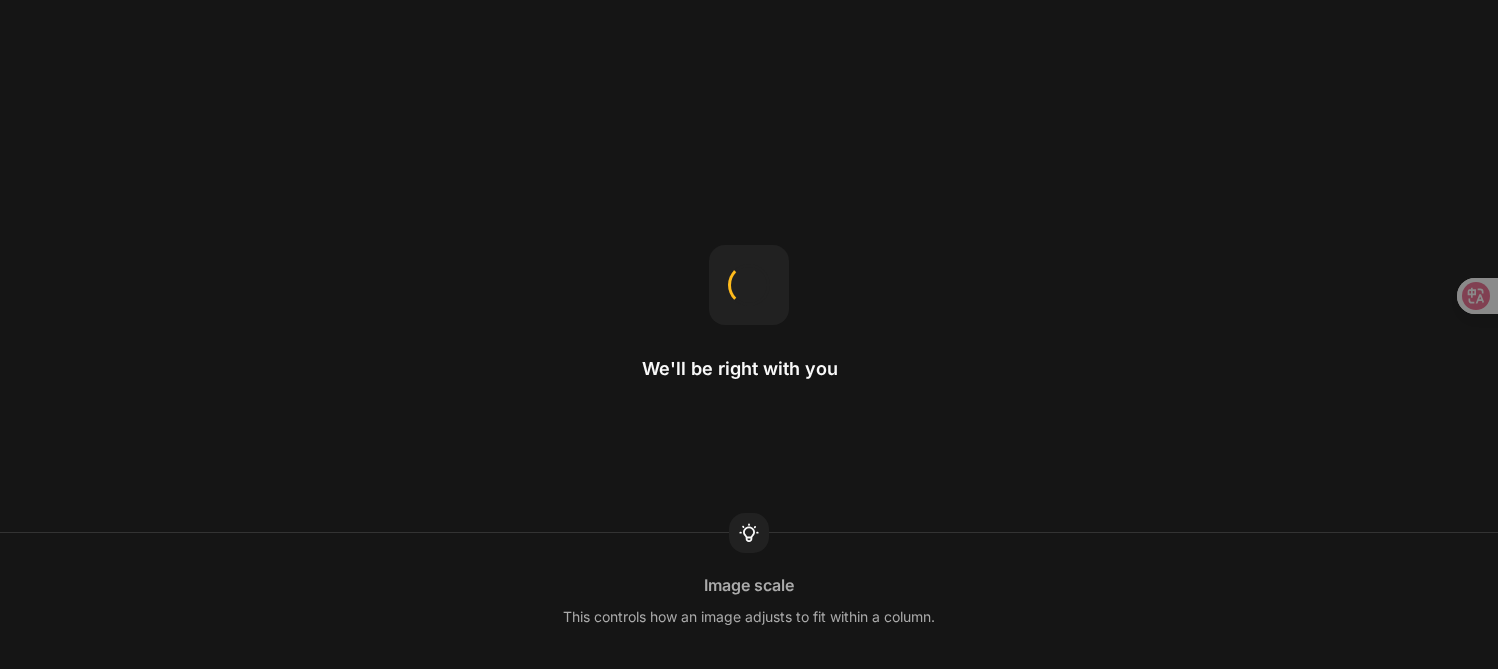 scroll, scrollTop: 0, scrollLeft: 0, axis: both 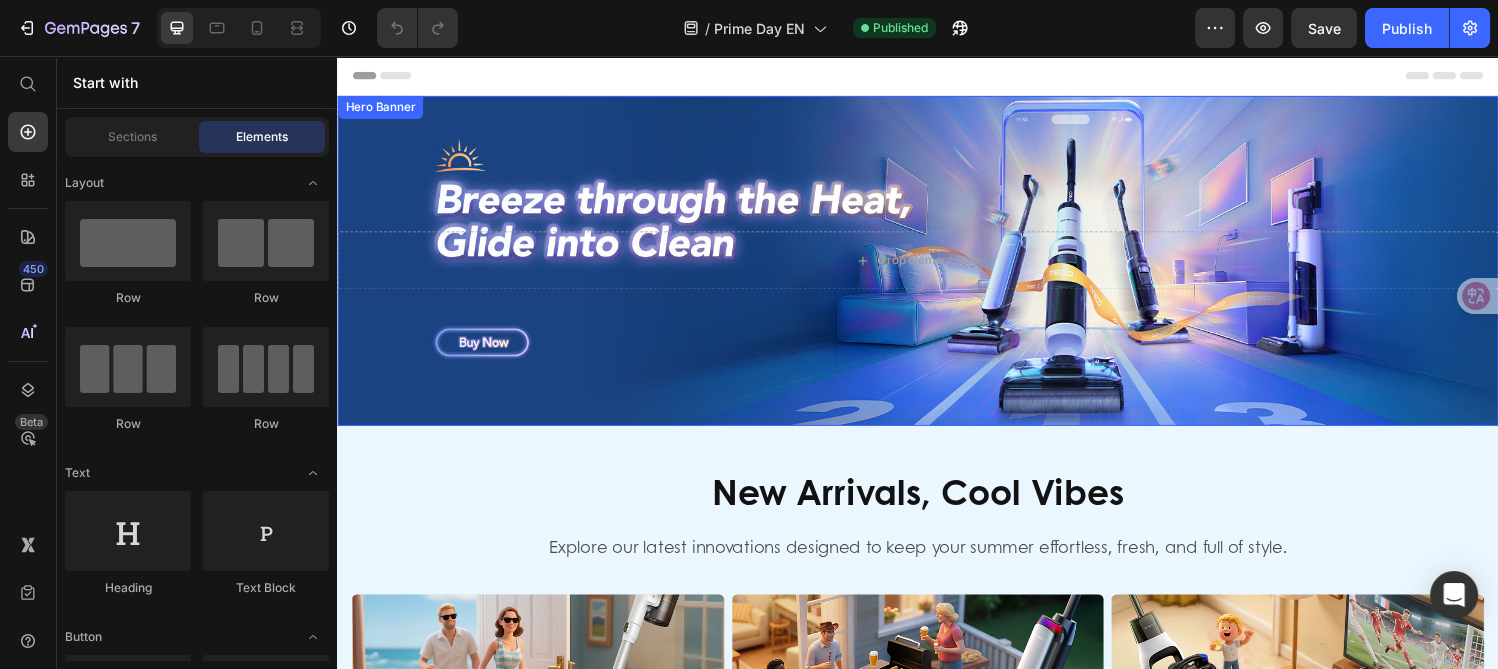 drag, startPoint x: 879, startPoint y: 352, endPoint x: 868, endPoint y: 357, distance: 12.083046 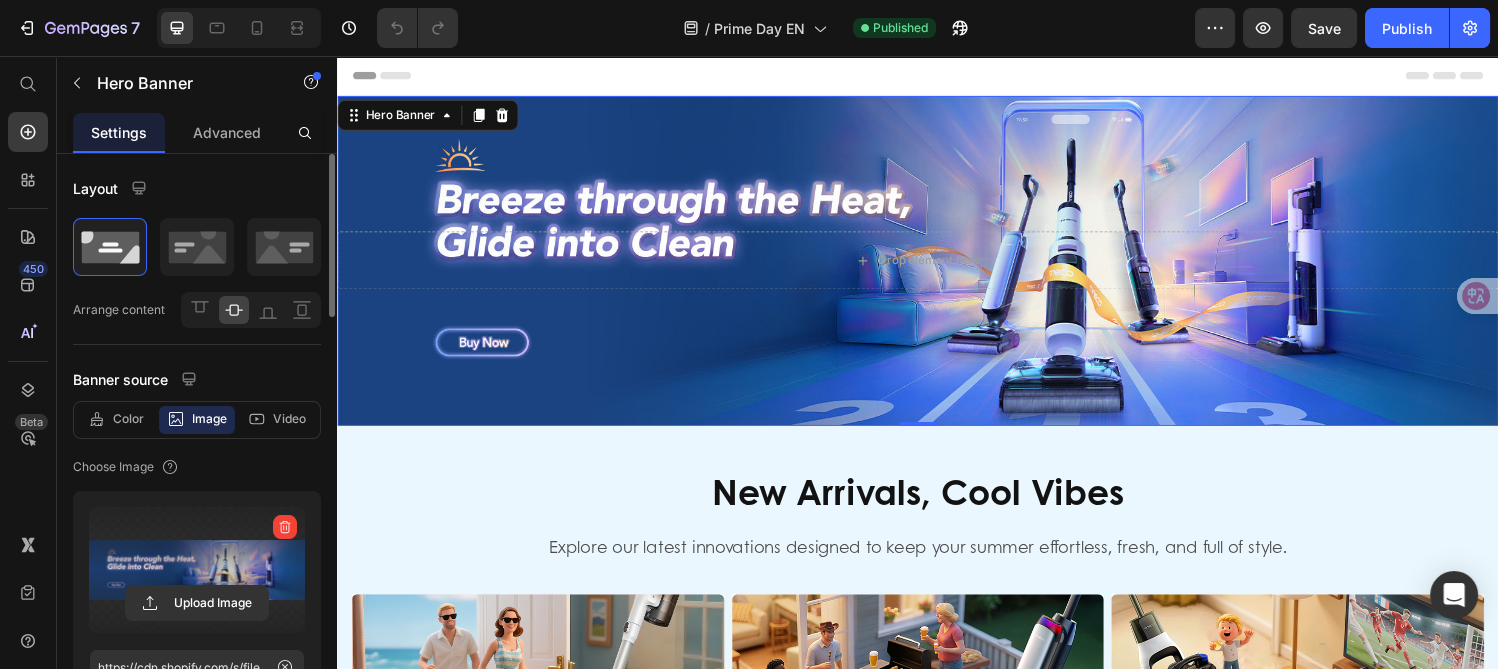 click at bounding box center (197, 570) 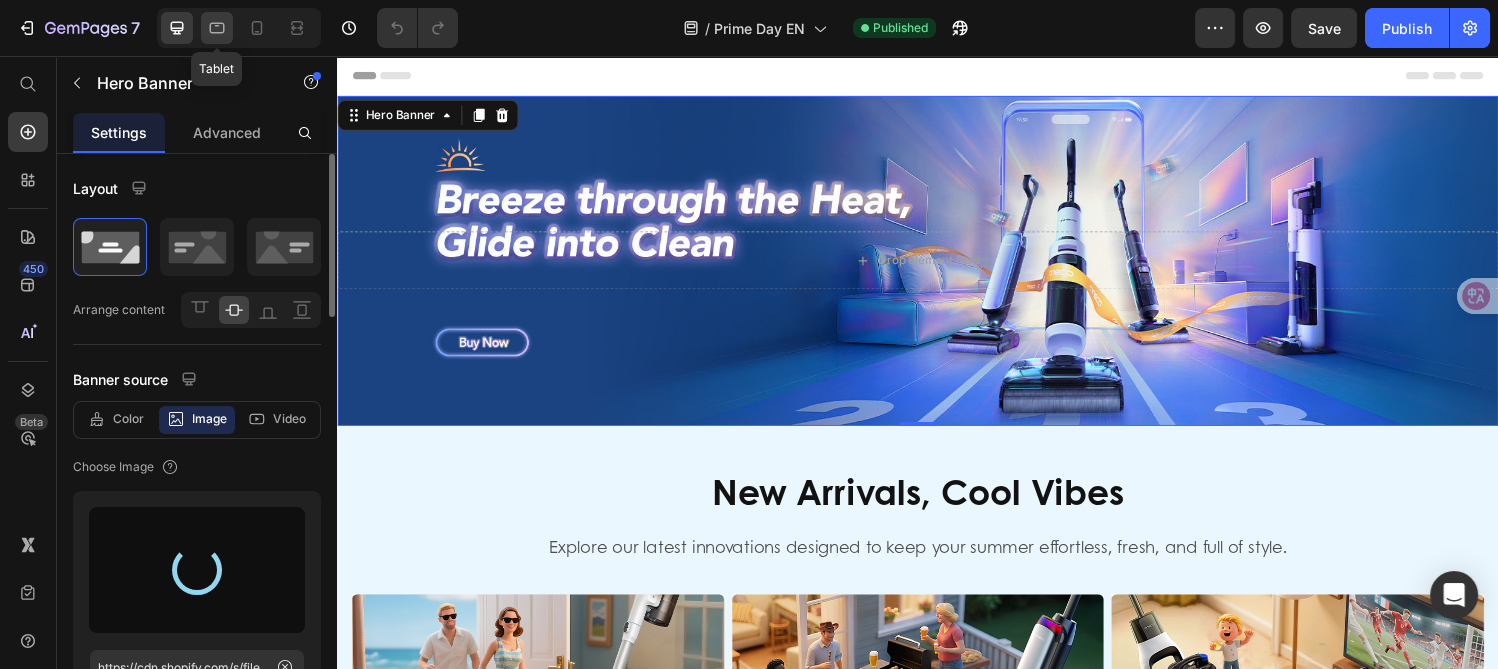 type on "https://cdn.shopify.com/s/files/1/0551/9032/3355/files/gempages_490429751039624071-fd12aa7a-ad0c-4224-a867-119922b6a496.jpg" 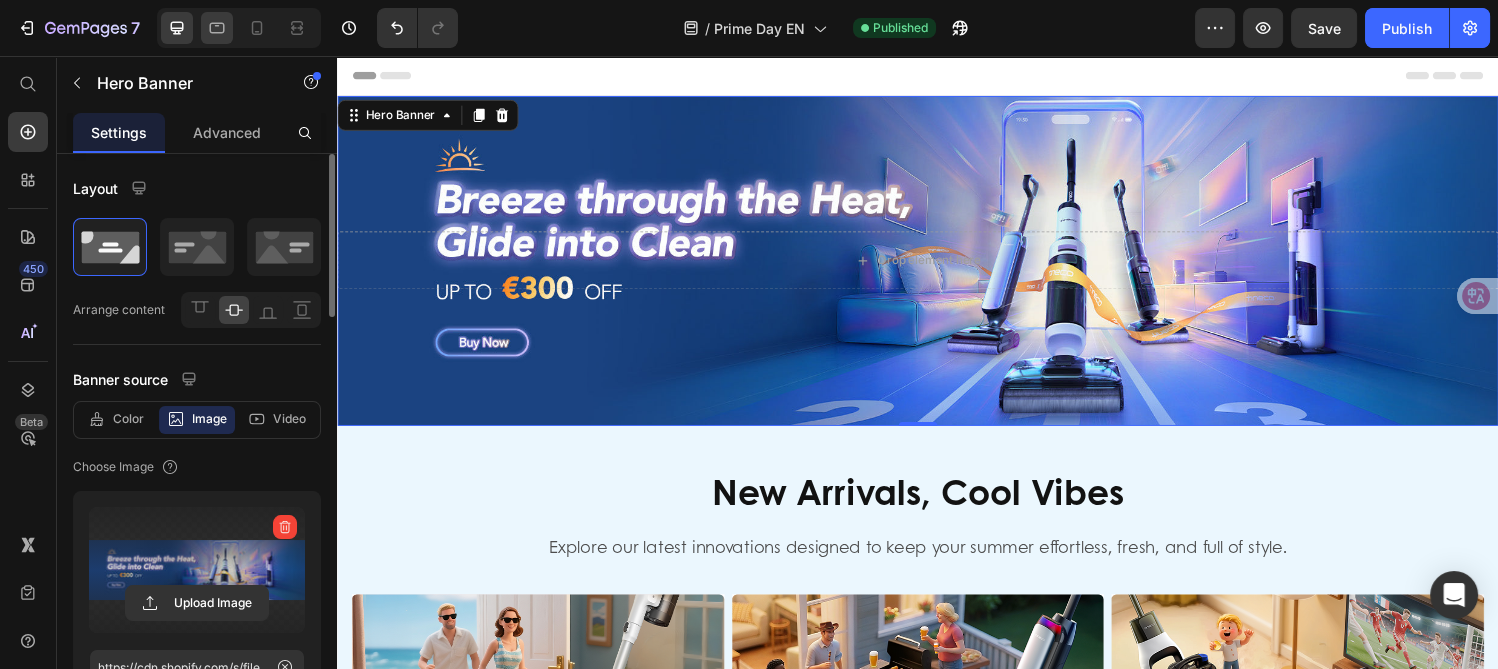 click 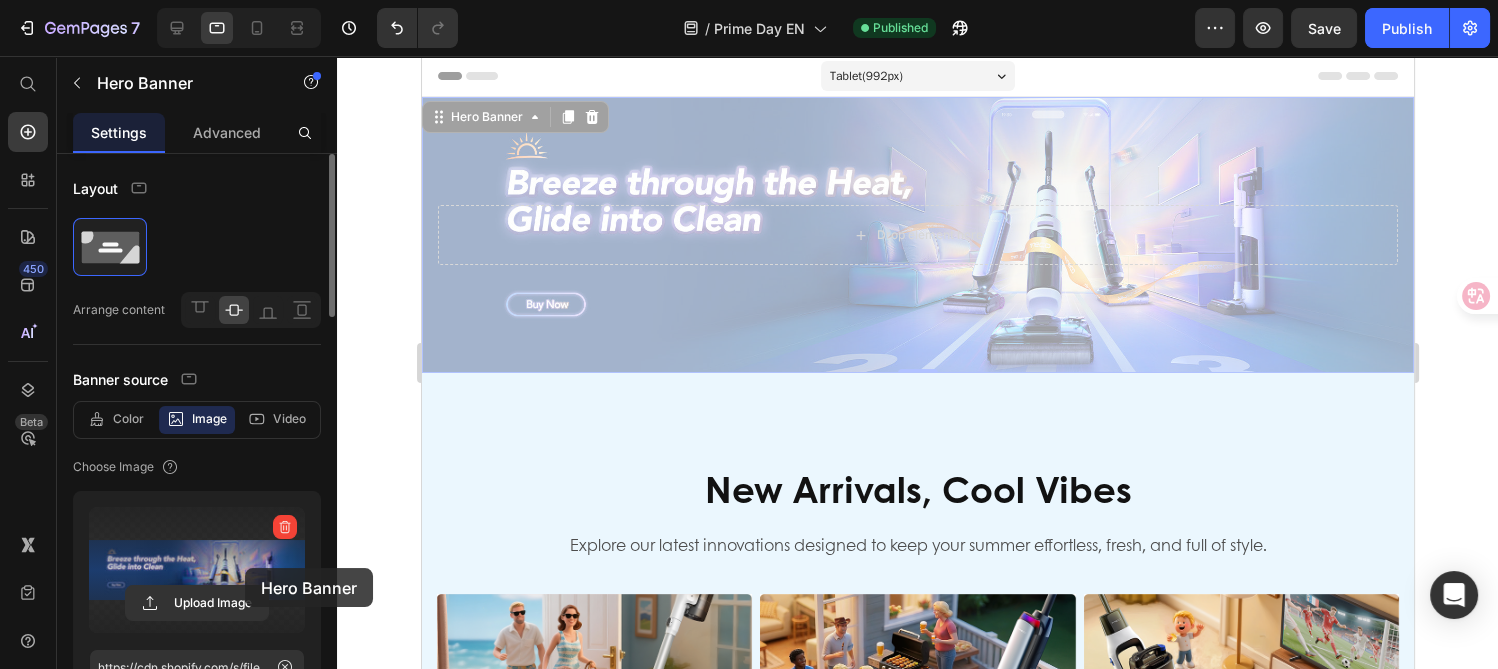 click at bounding box center (197, 570) 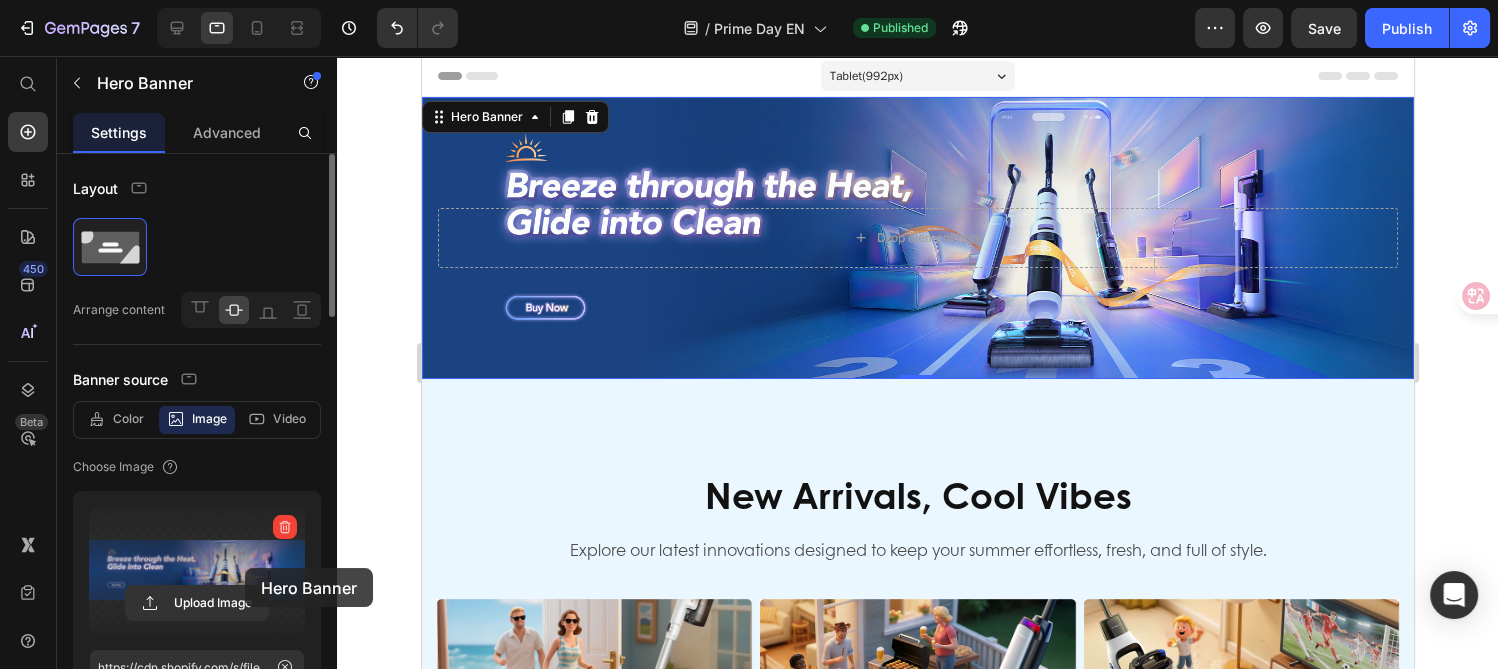 scroll, scrollTop: 37, scrollLeft: 0, axis: vertical 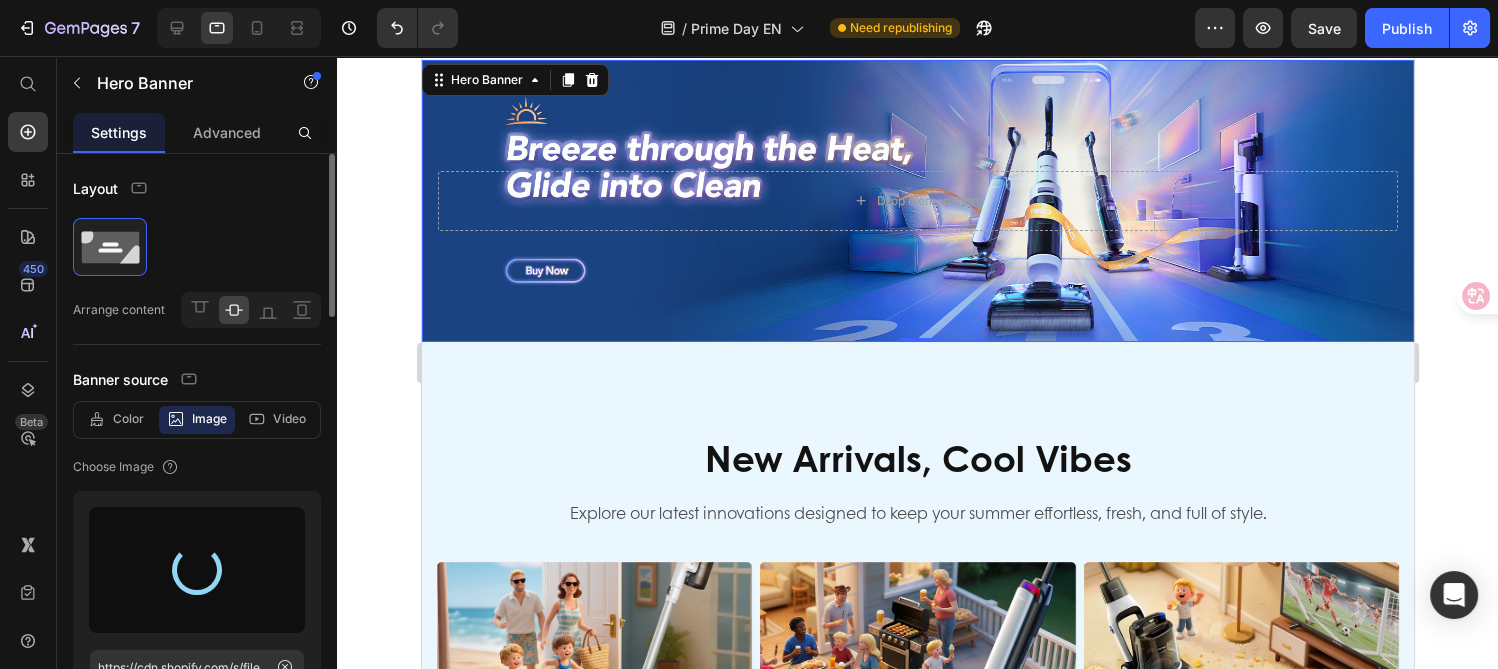 type on "https://cdn.shopify.com/s/files/1/0551/9032/3355/files/gempages_490429751039624071-fd12aa7a-ad0c-4224-a867-119922b6a496.jpg" 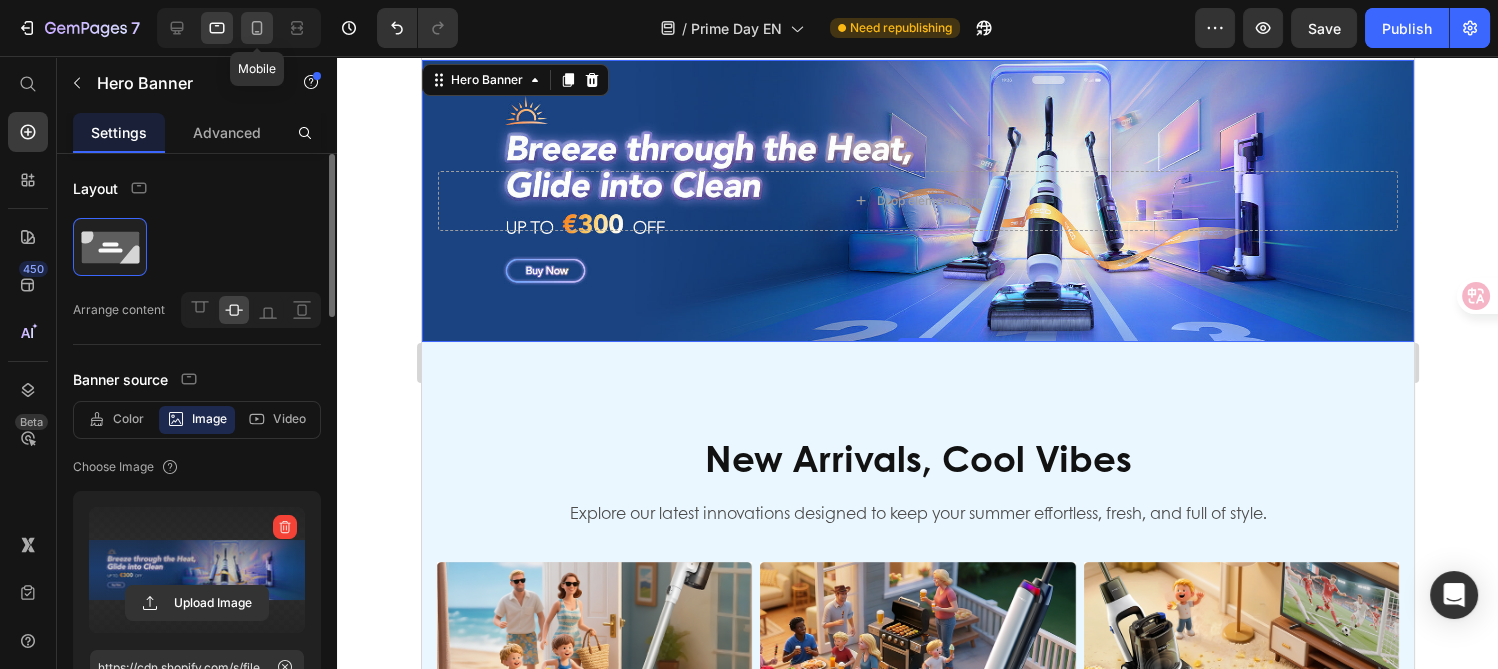 click 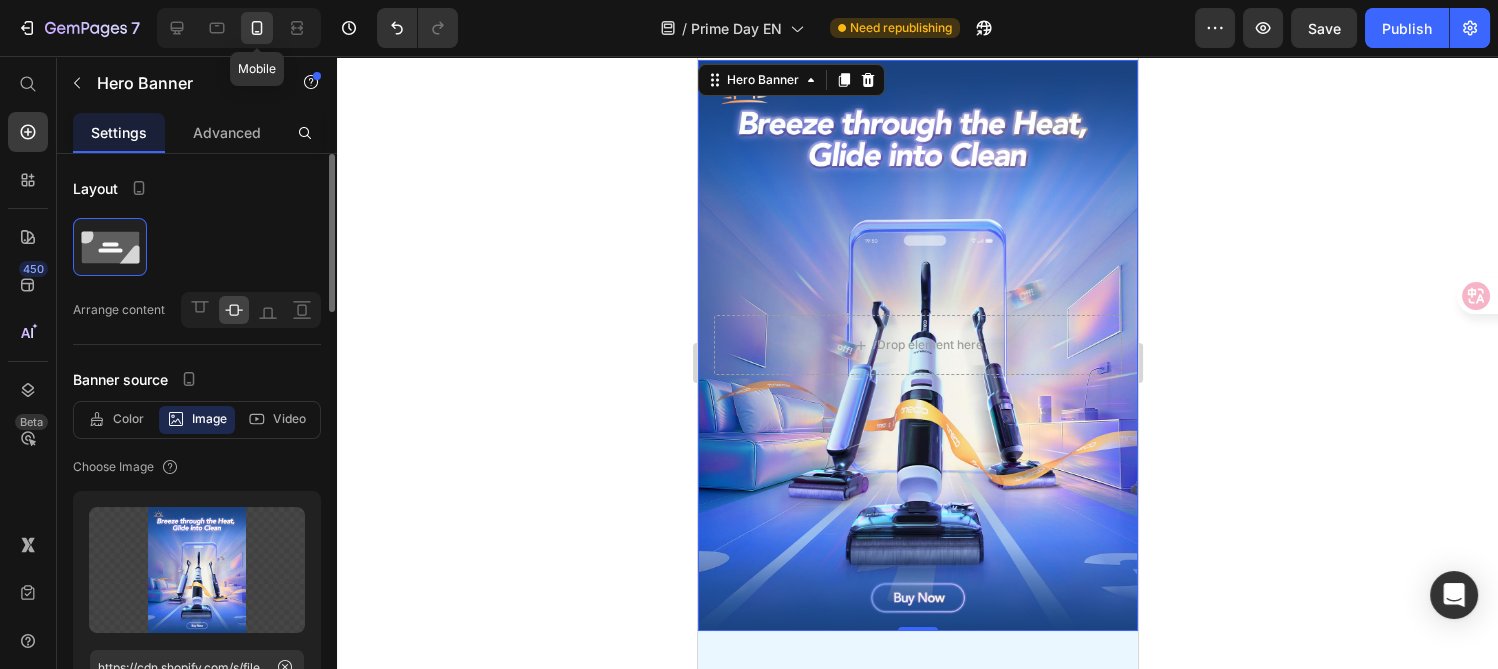 scroll, scrollTop: 0, scrollLeft: 0, axis: both 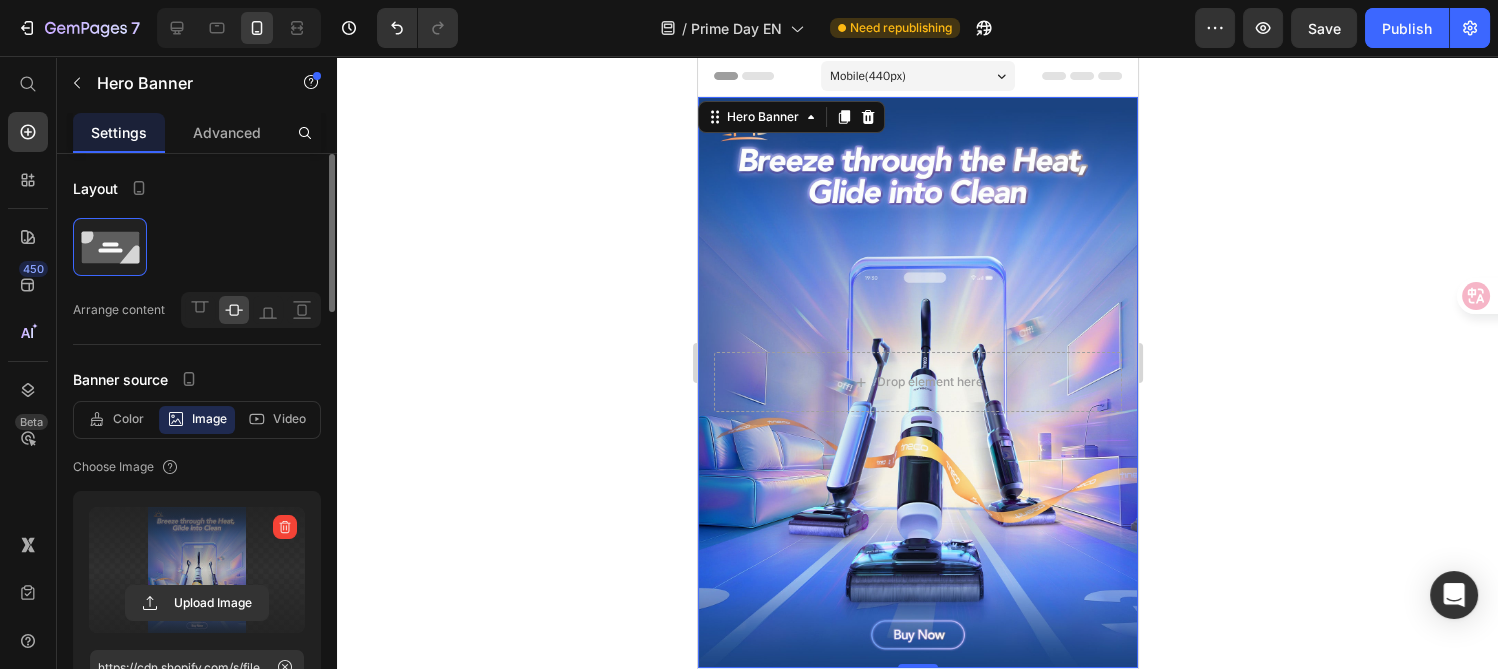 click at bounding box center (197, 570) 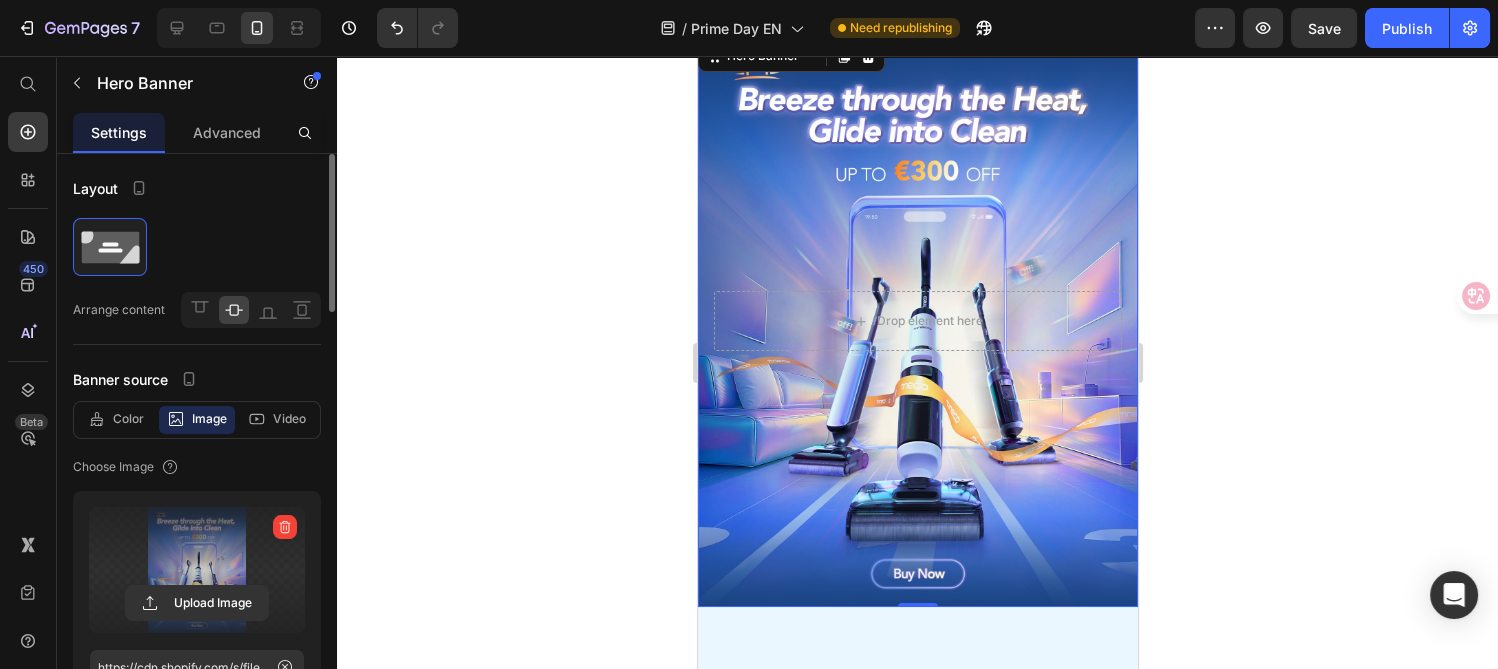 scroll, scrollTop: 0, scrollLeft: 0, axis: both 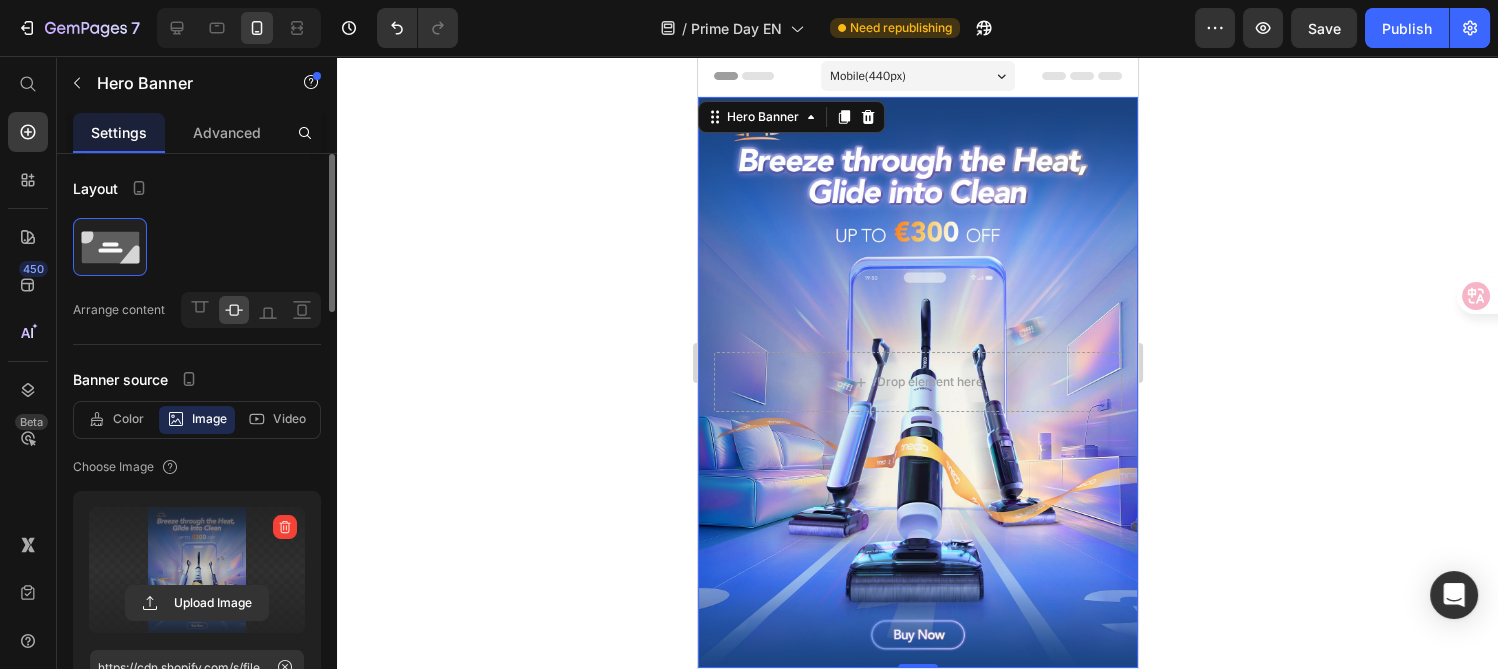 click at bounding box center (197, 570) 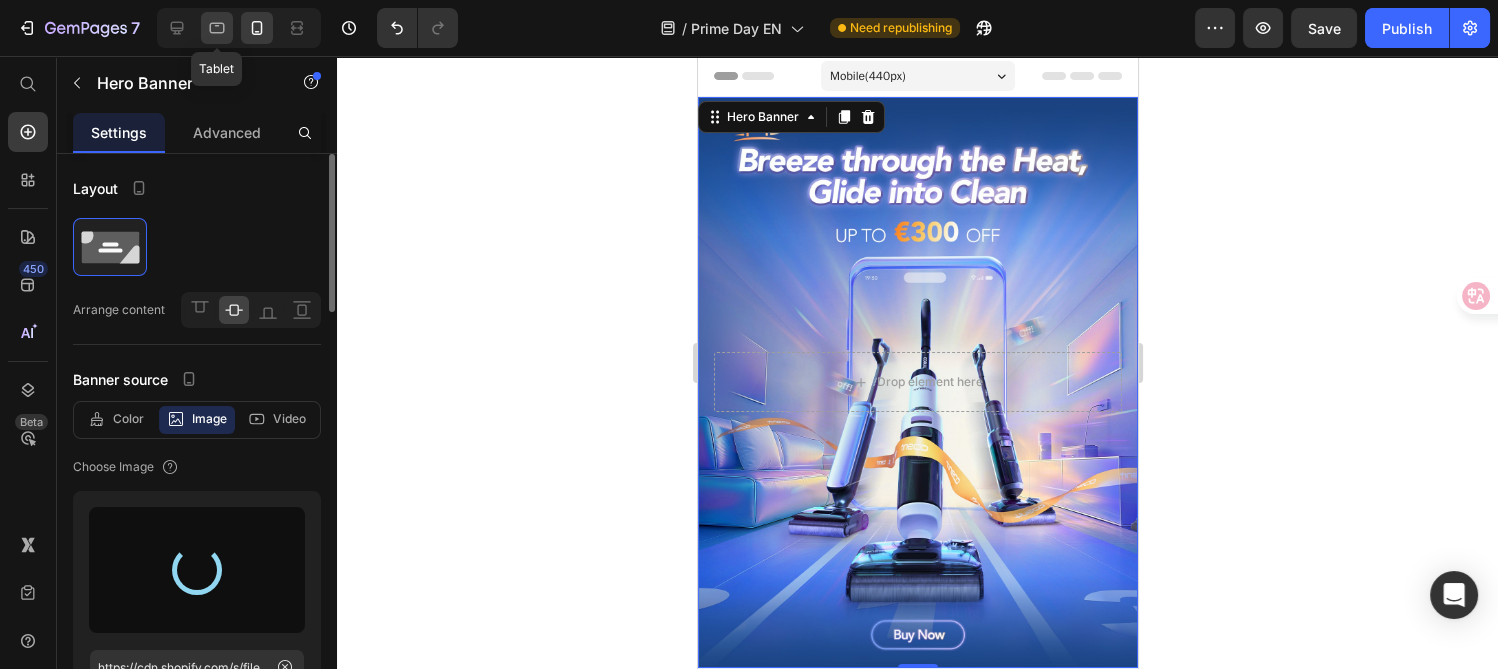 type on "https://cdn.shopify.com/s/files/1/0551/9032/3355/files/gempages_490429751039624071-8c023368-f352-471e-be45-603c126b8ac7.jpg" 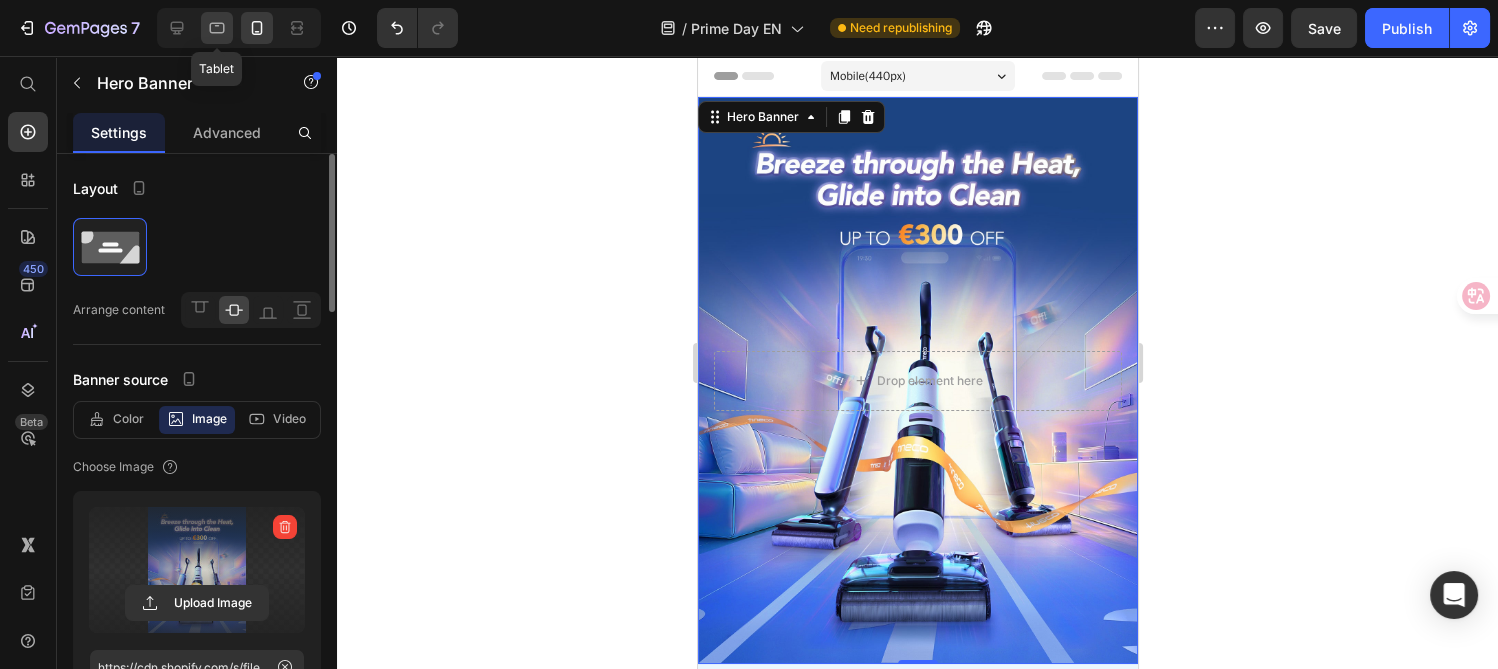 click 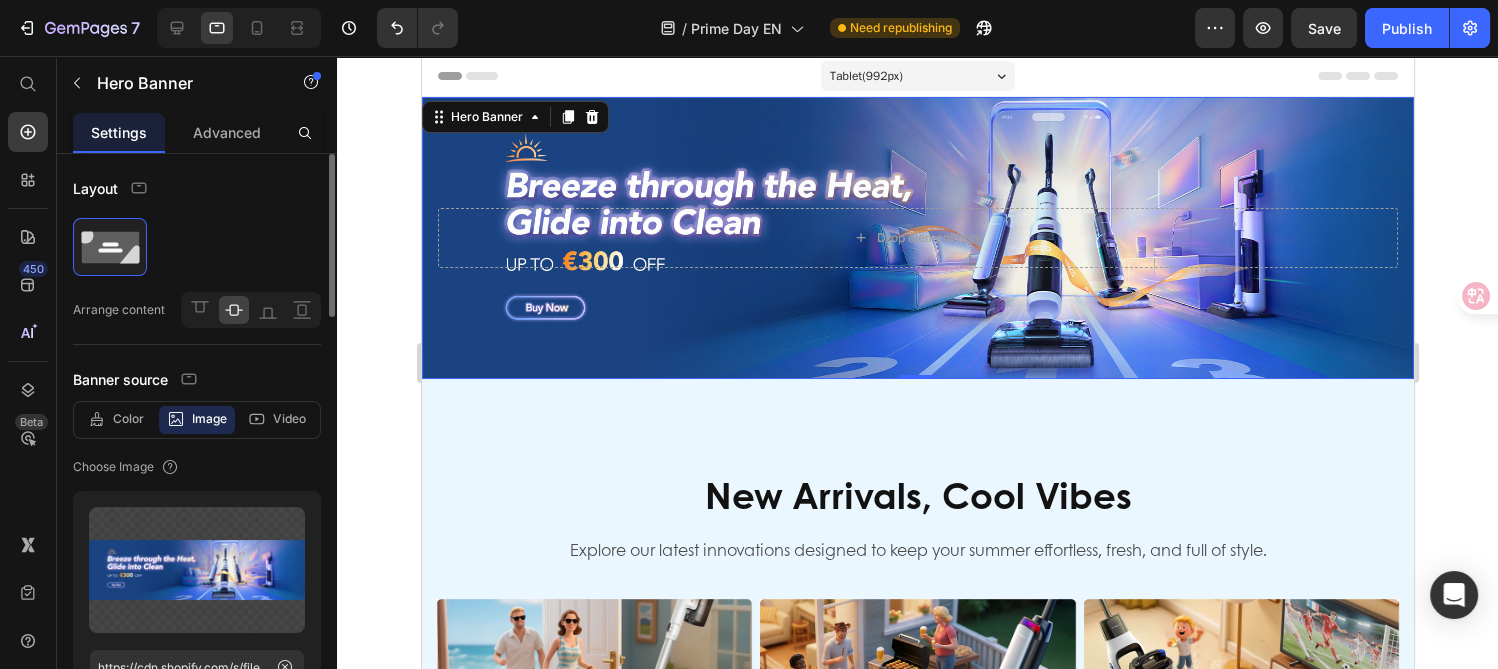 click at bounding box center [917, 238] 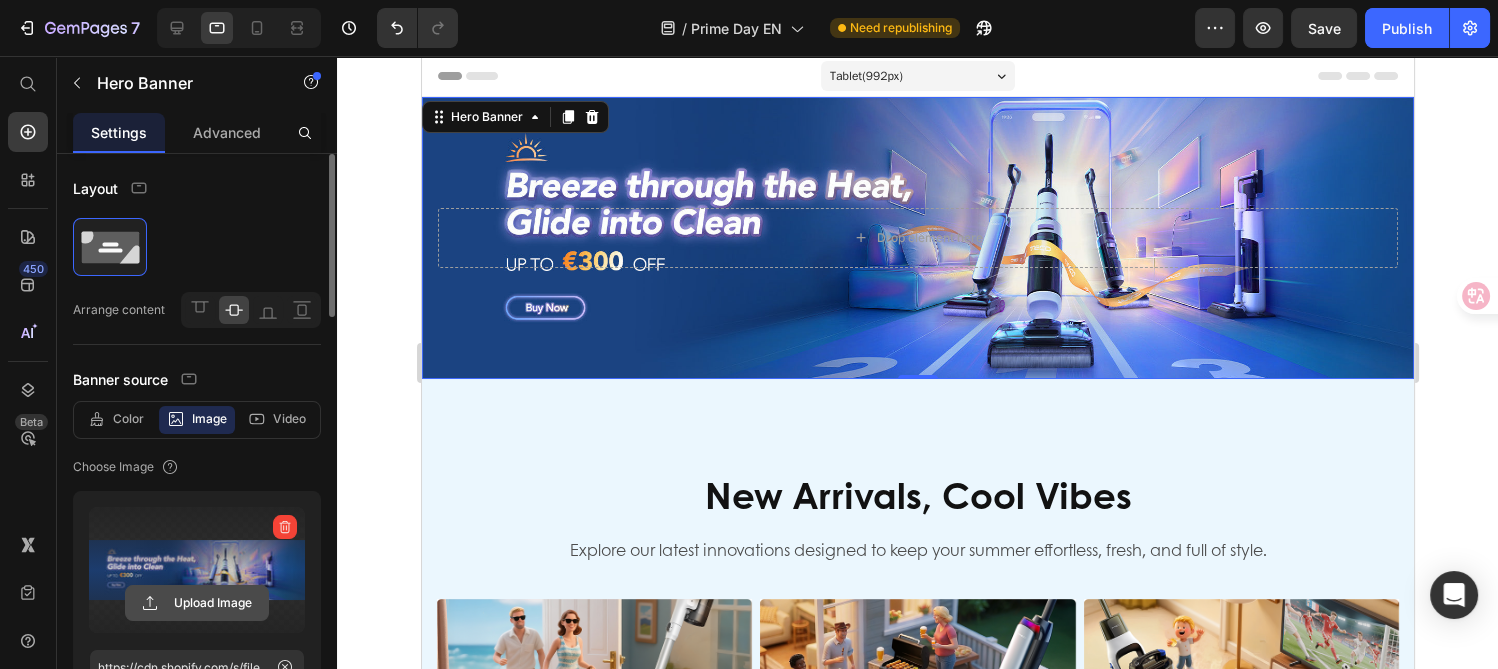 click 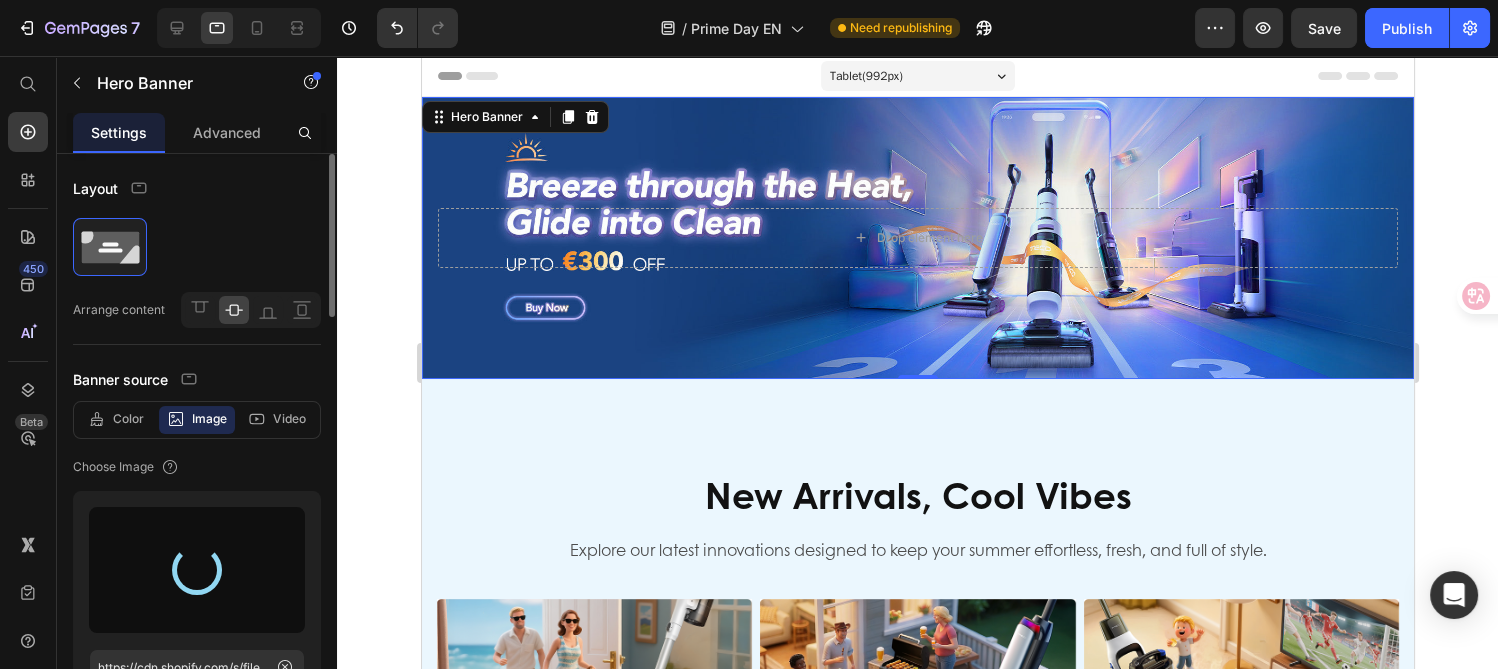 type on "https://cdn.shopify.com/s/files/1/0551/9032/3355/files/gempages_490429751039624071-10b6268b-6a68-44d6-8402-596320aa9d5a.jpg" 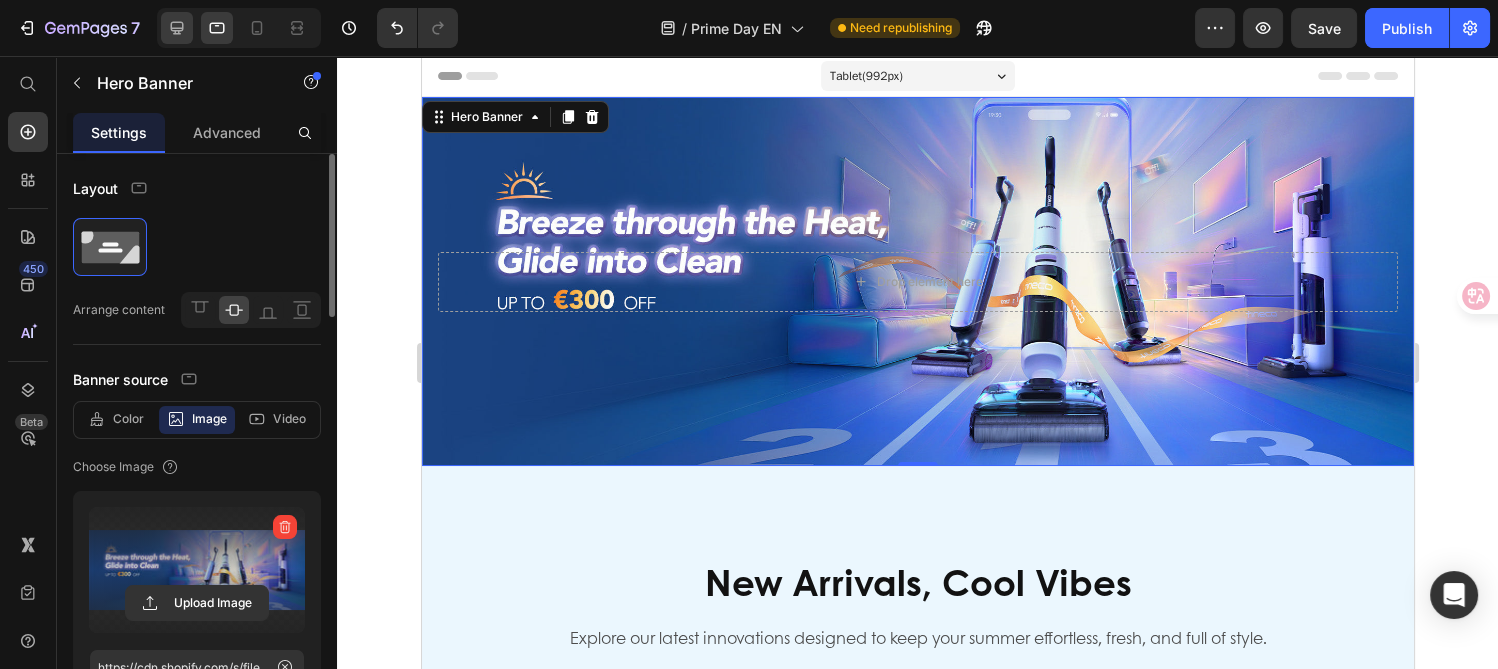 click 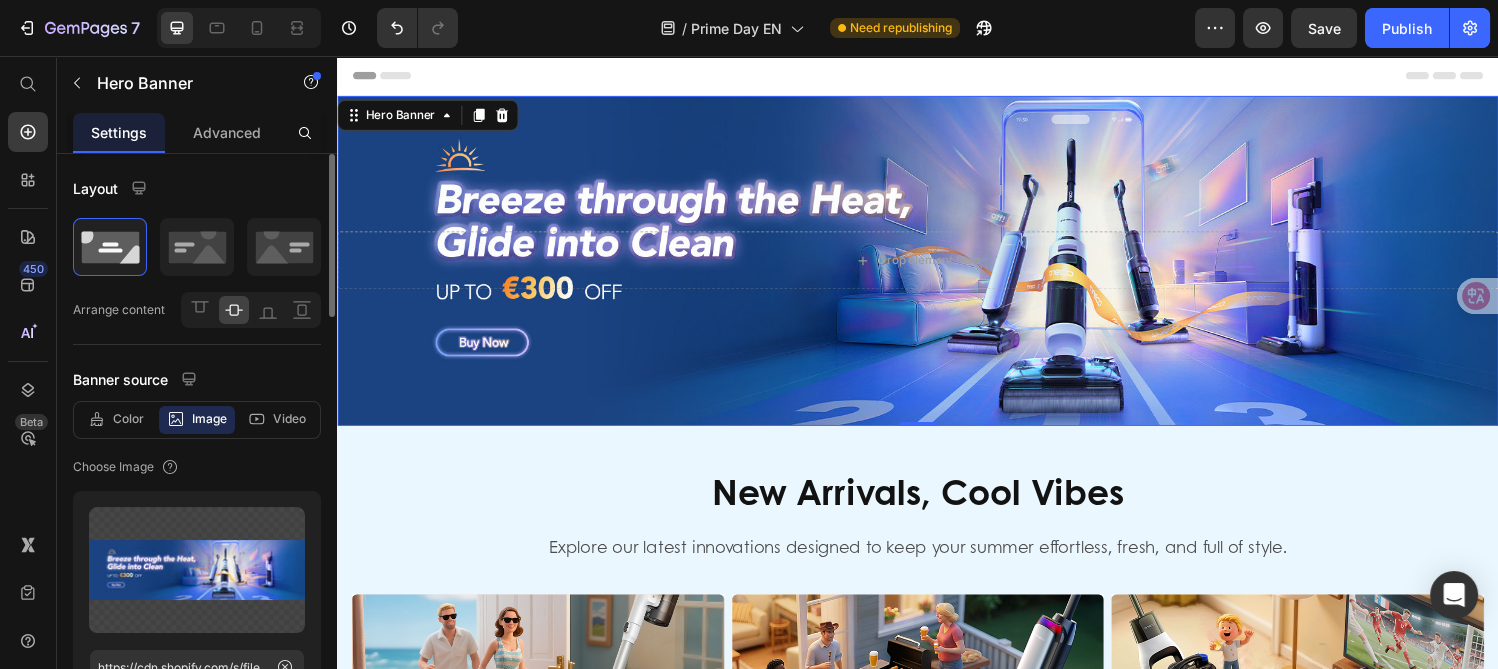 click on "Drop element here" at bounding box center (937, 267) 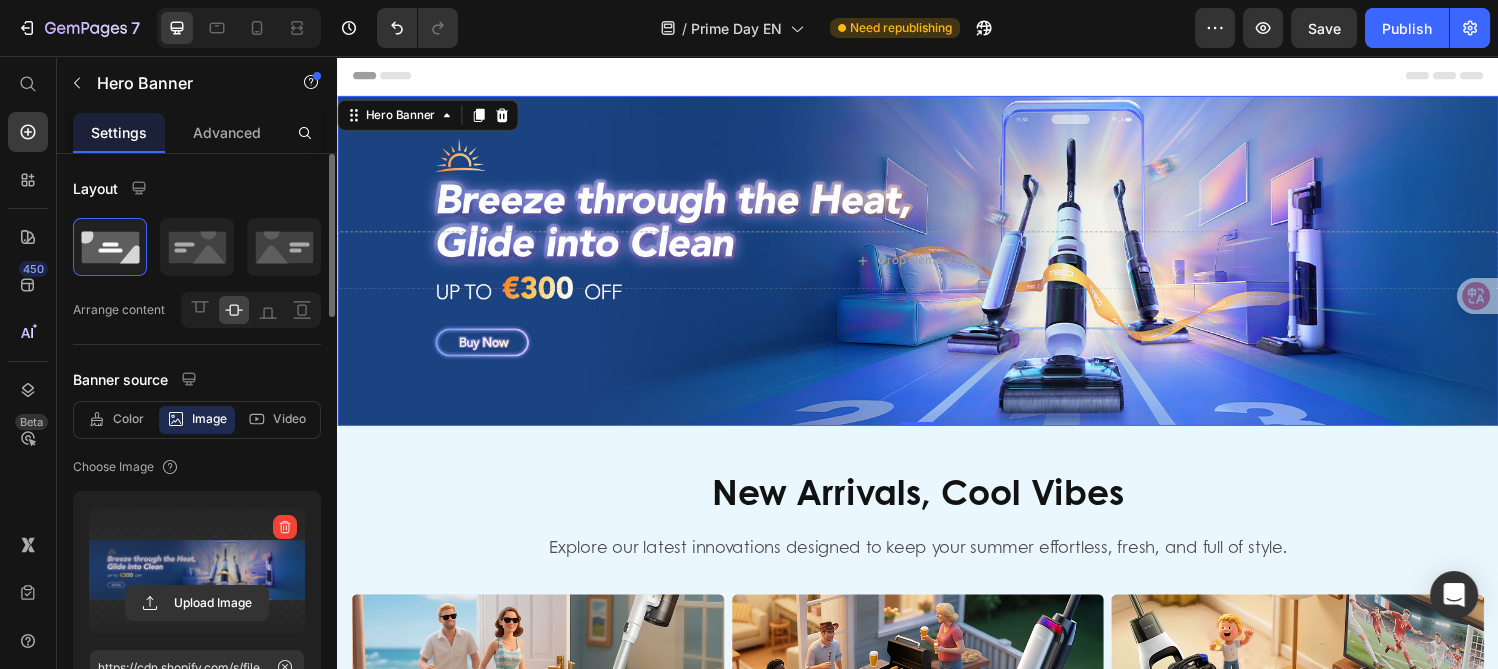 click at bounding box center (197, 570) 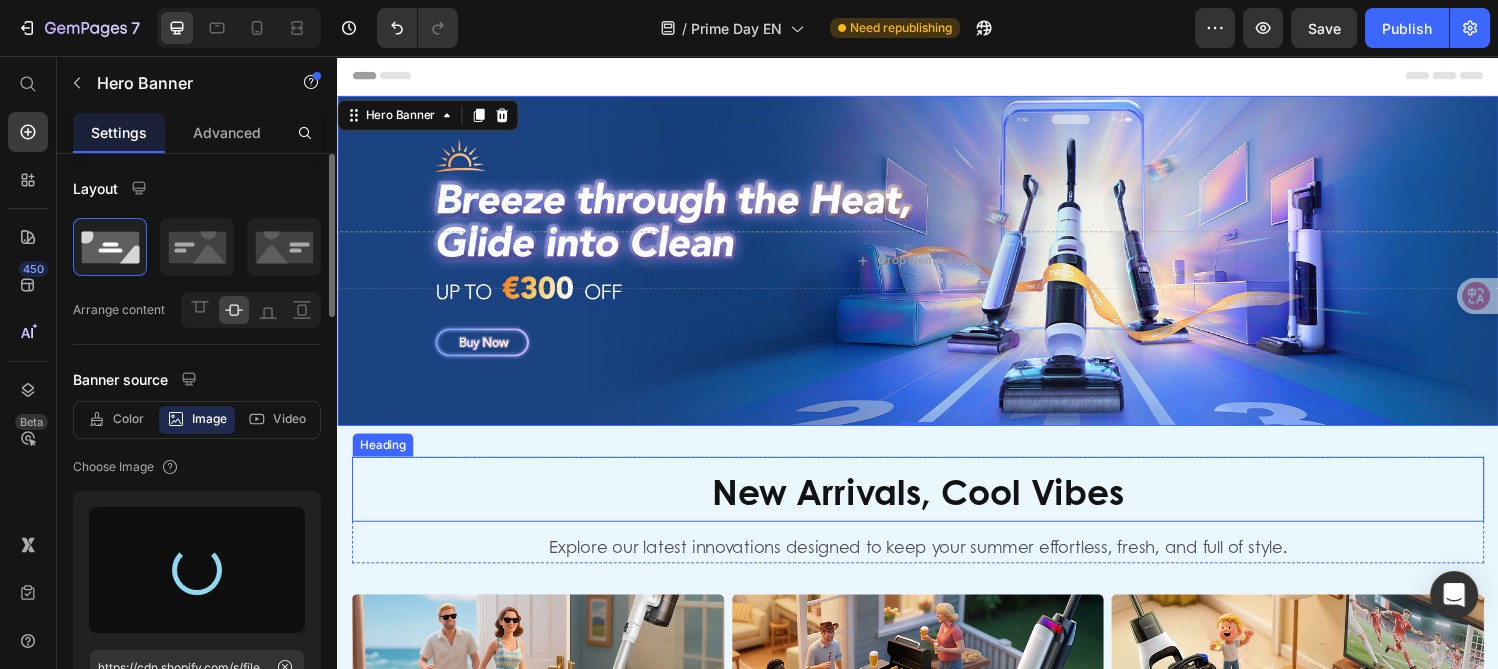 type on "https://cdn.shopify.com/s/files/1/0551/9032/3355/files/gempages_490429751039624071-10b6268b-6a68-44d6-8402-596320aa9d5a.jpg" 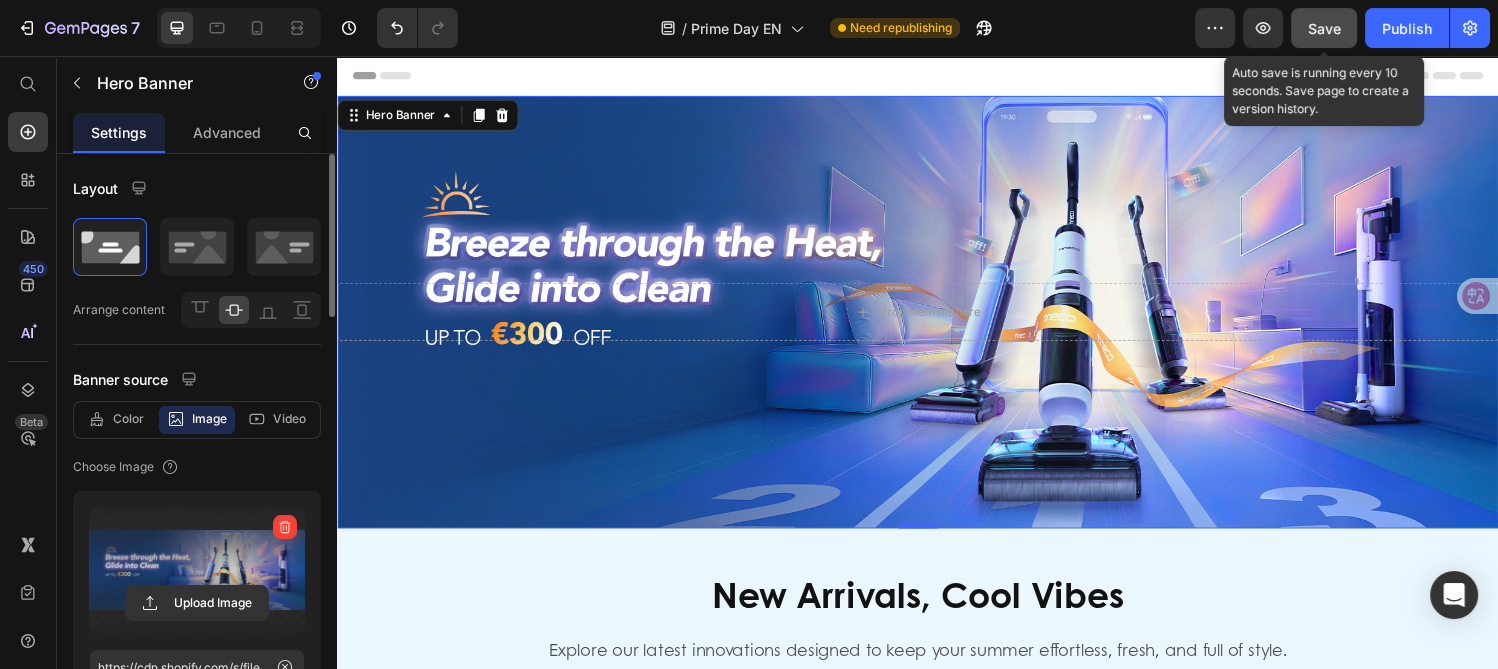 drag, startPoint x: 1341, startPoint y: 28, endPoint x: 815, endPoint y: 165, distance: 543.5485 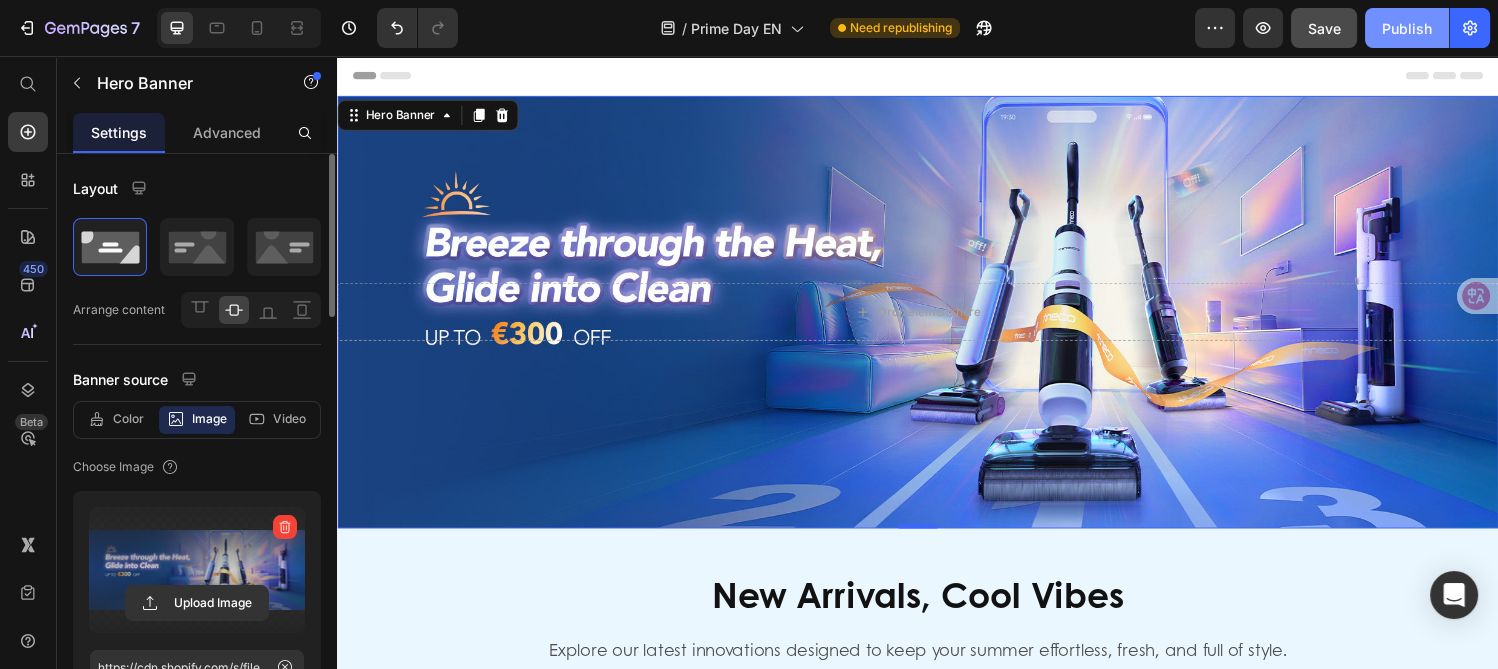 click on "Publish" at bounding box center (1407, 28) 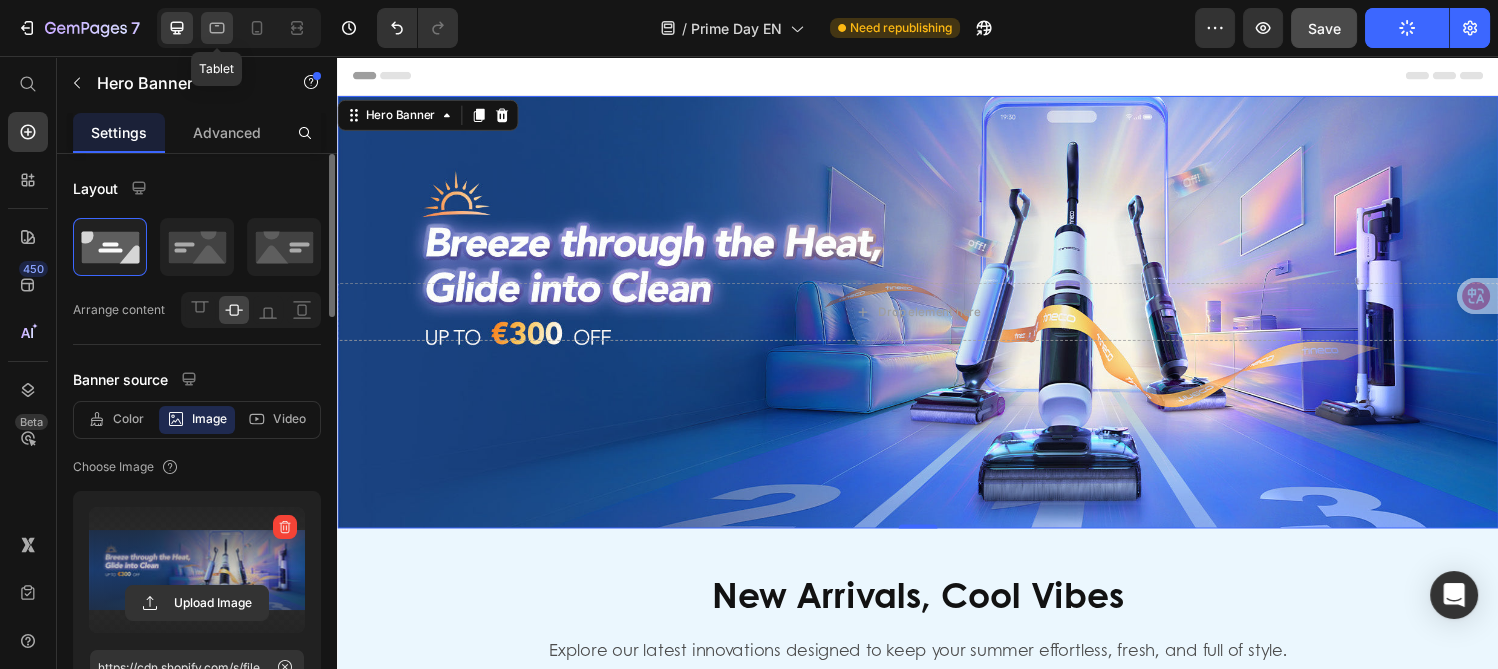 click 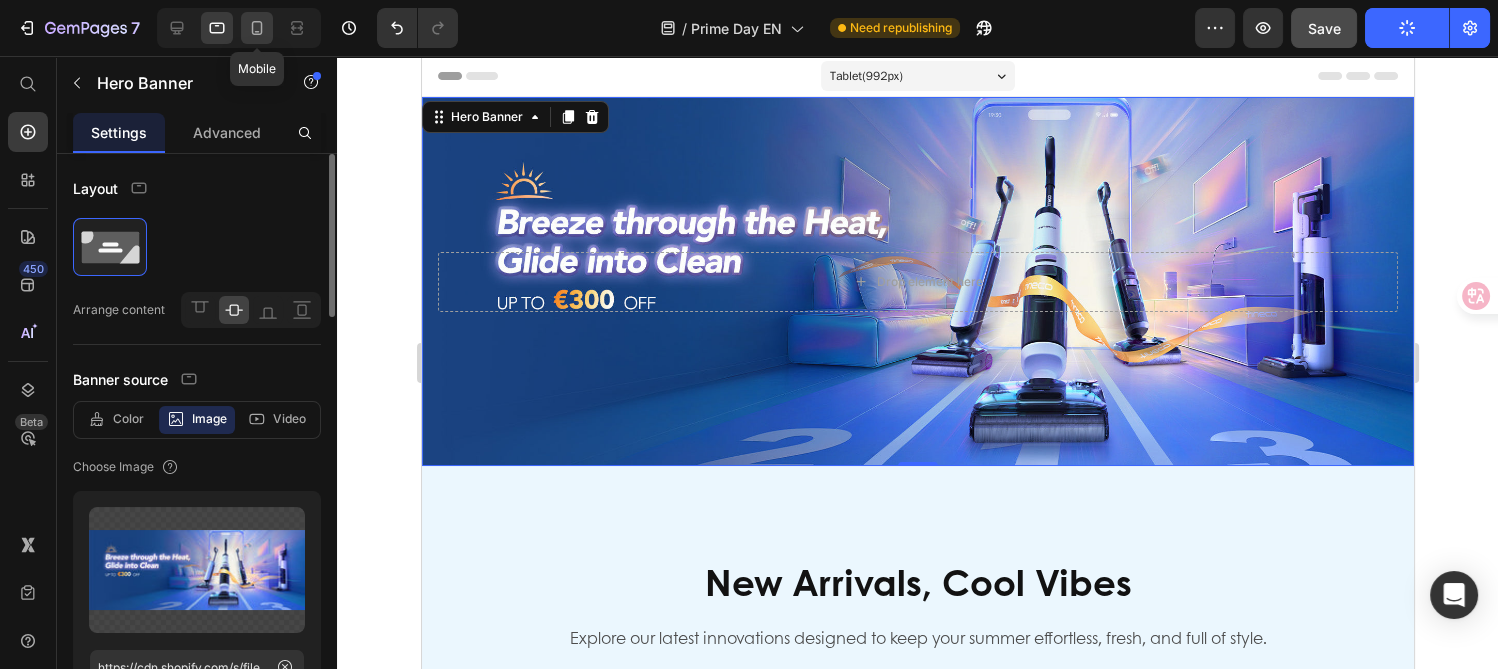 click 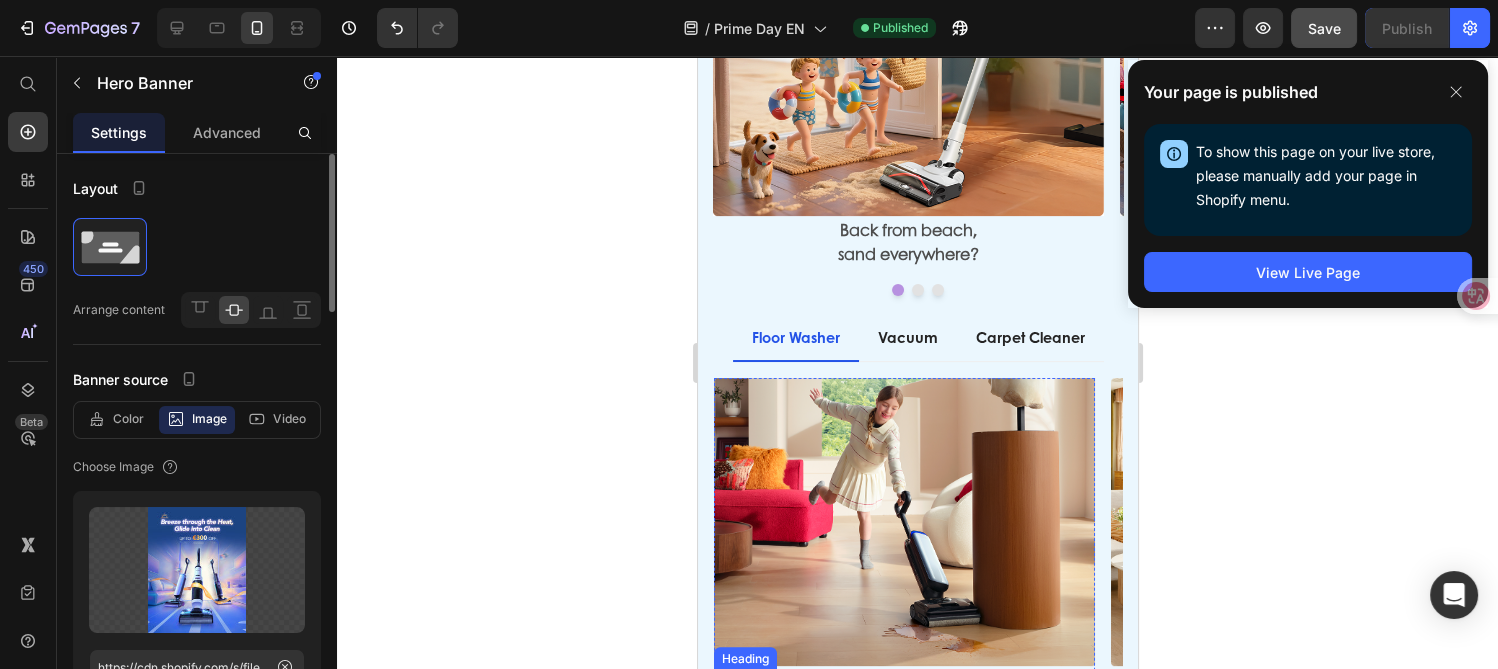 scroll, scrollTop: 1295, scrollLeft: 0, axis: vertical 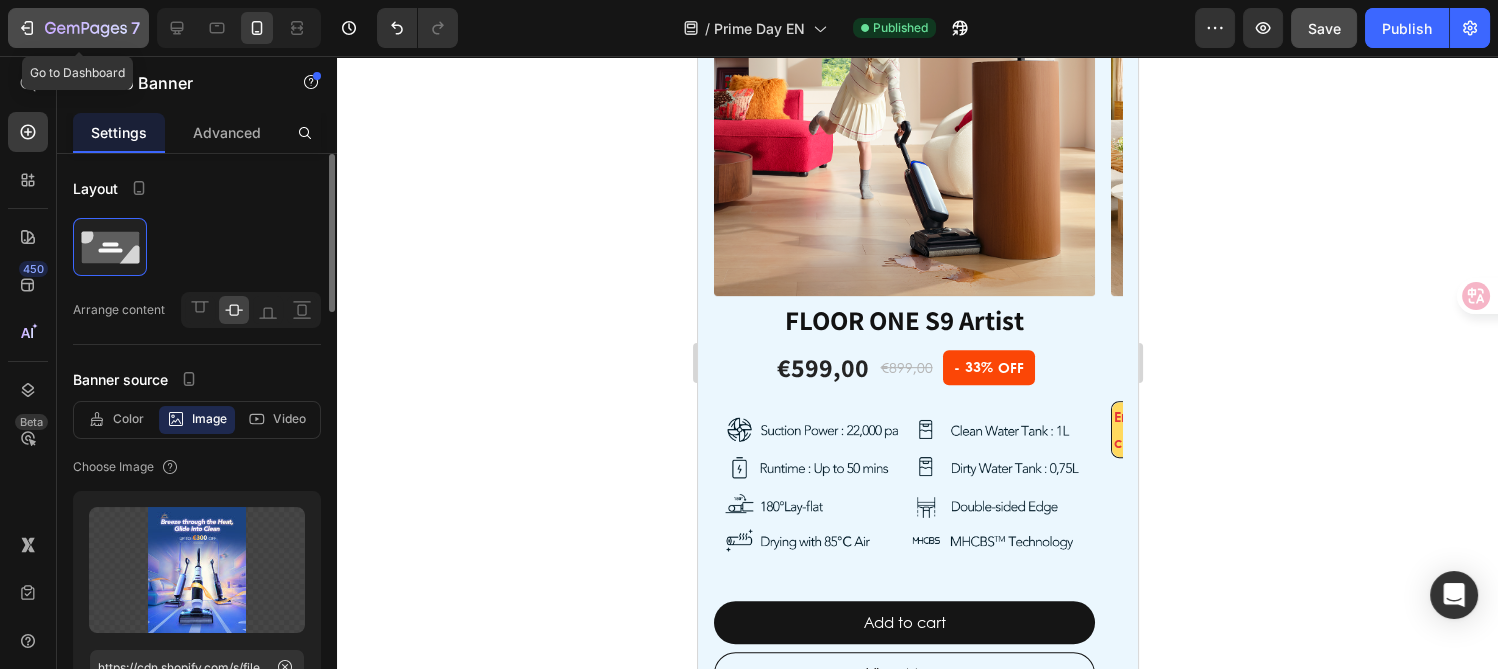 click 